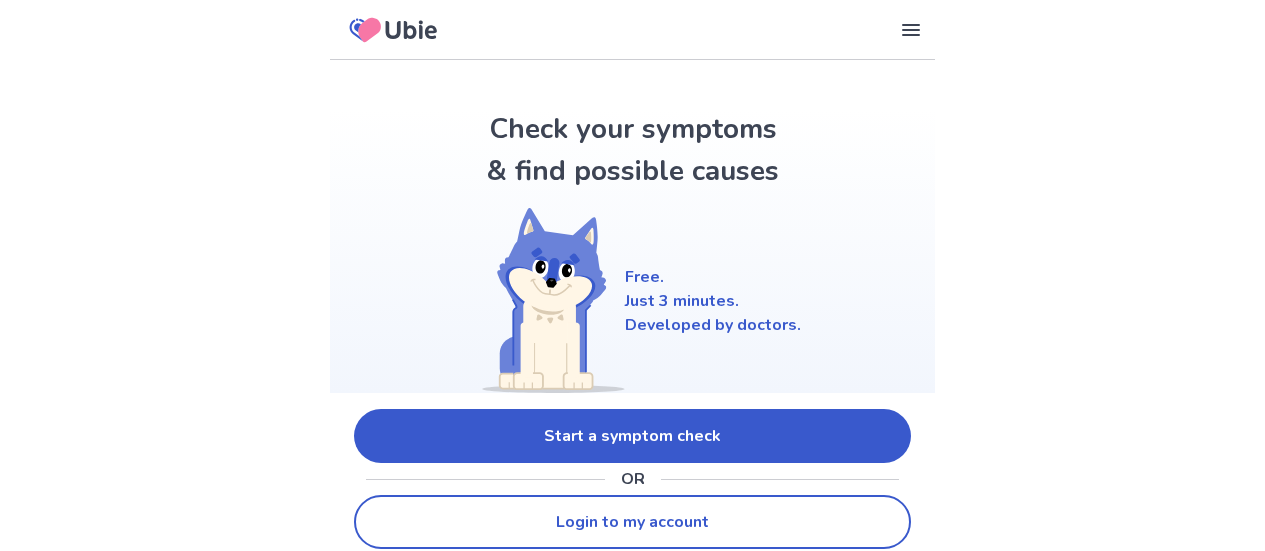 scroll, scrollTop: 88, scrollLeft: 0, axis: vertical 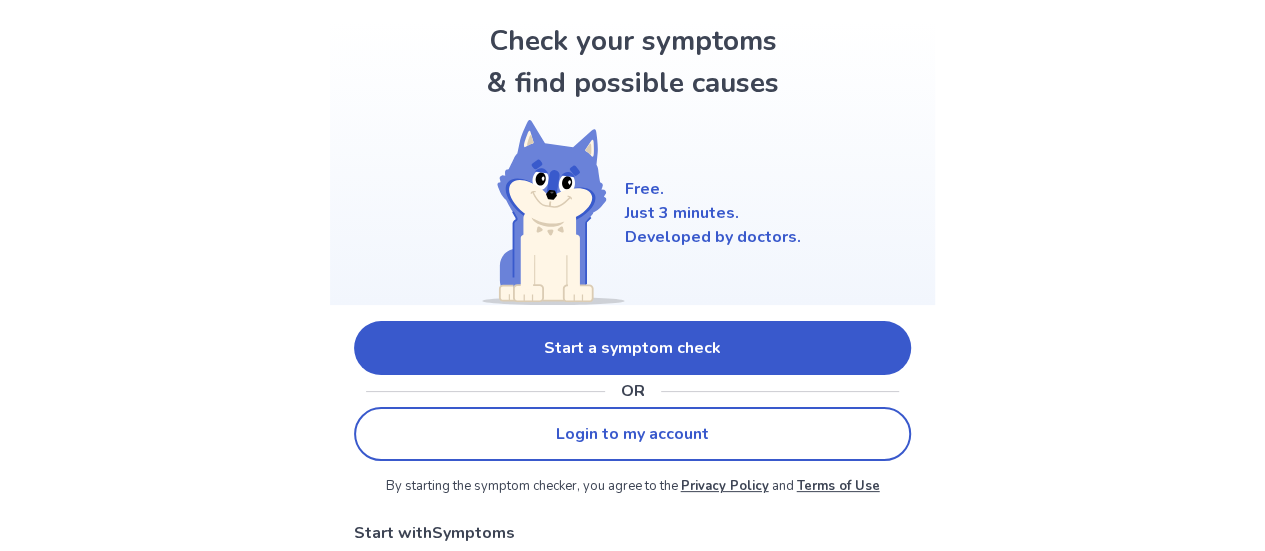click on "Start a symptom check" at bounding box center (632, 348) 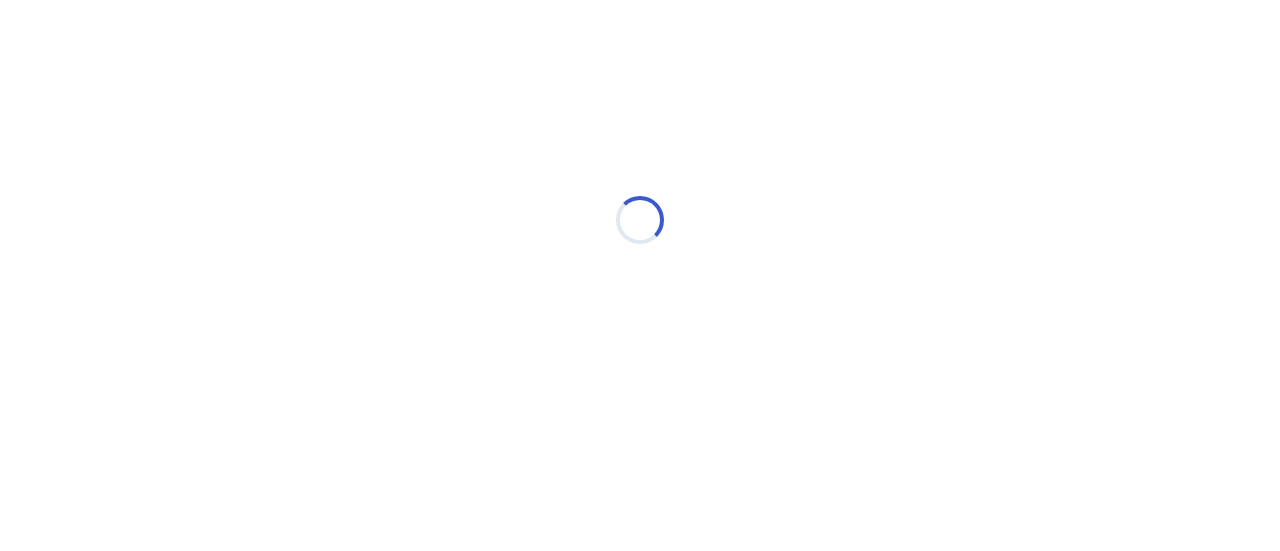 scroll, scrollTop: 0, scrollLeft: 0, axis: both 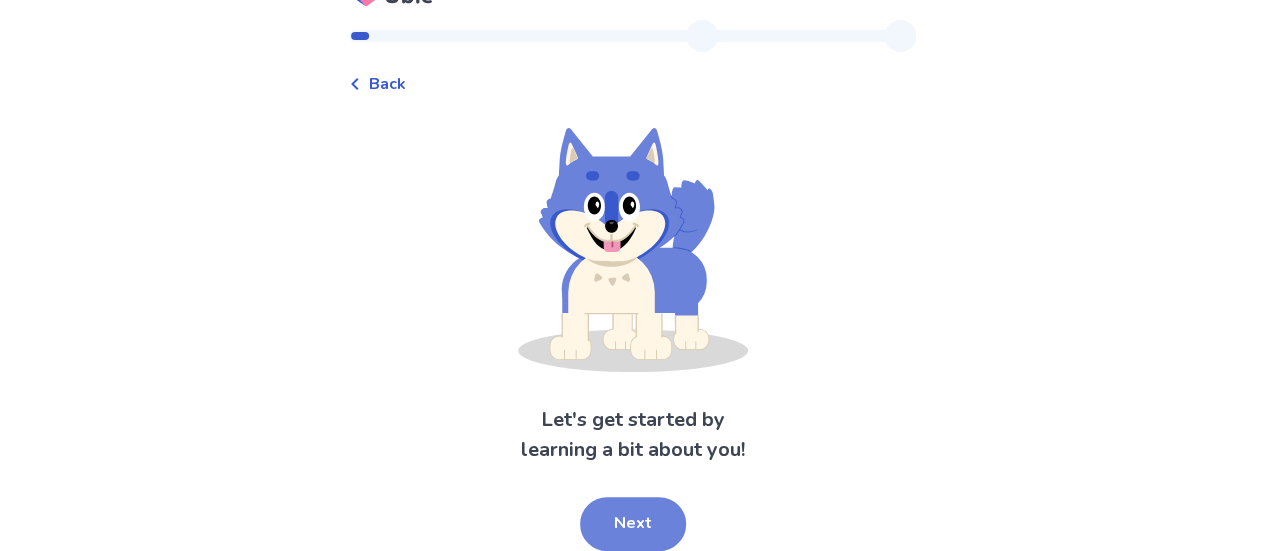 click on "Next" at bounding box center (633, 524) 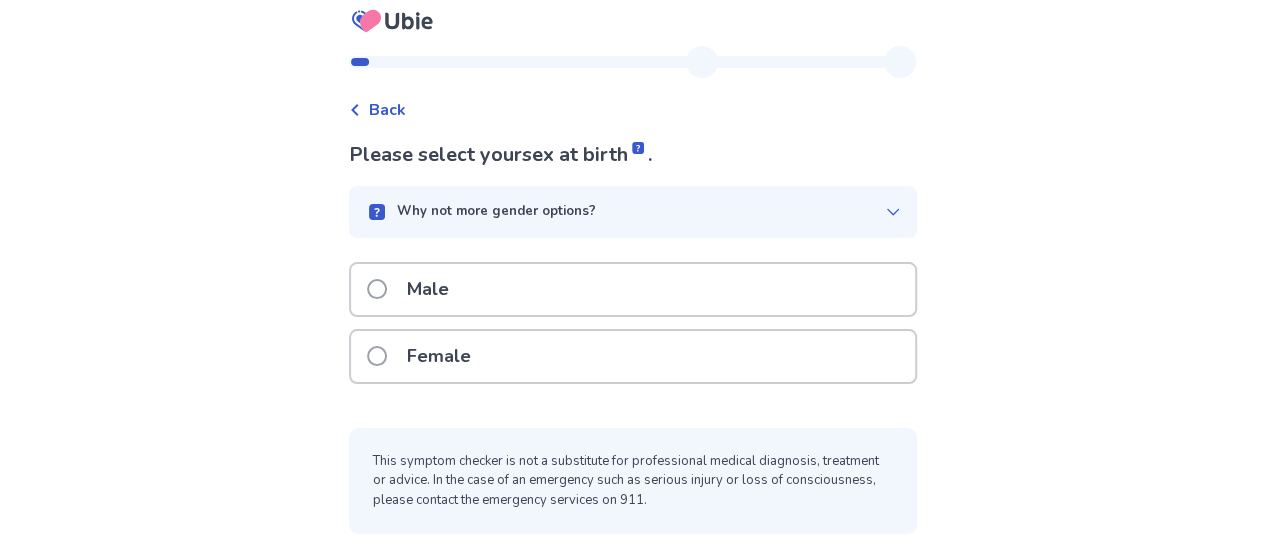 click on "Male" at bounding box center (633, 289) 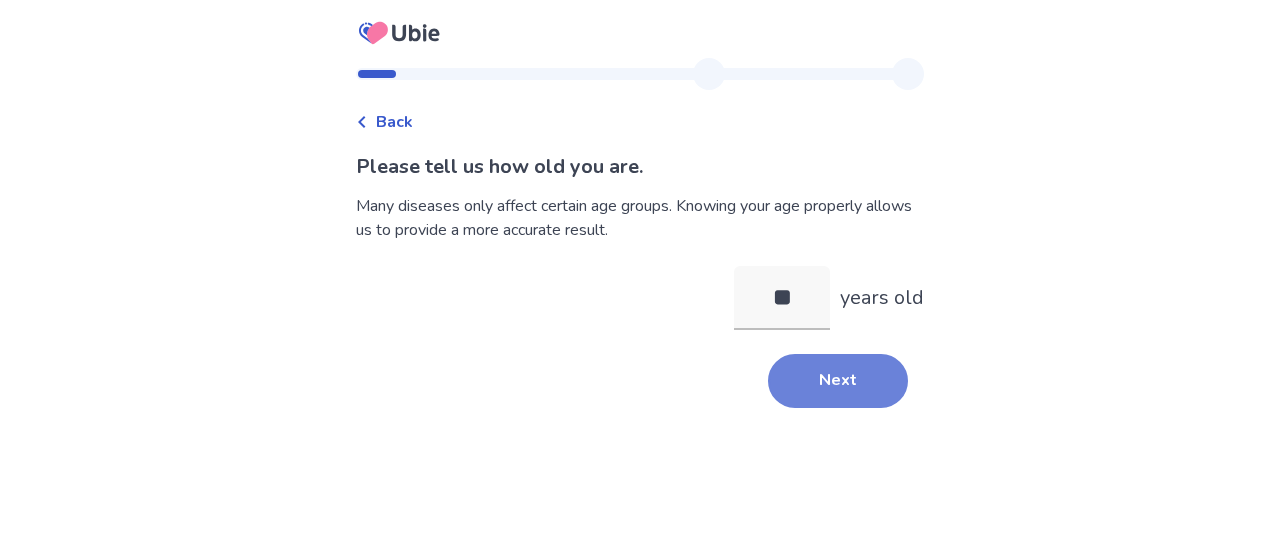 type on "**" 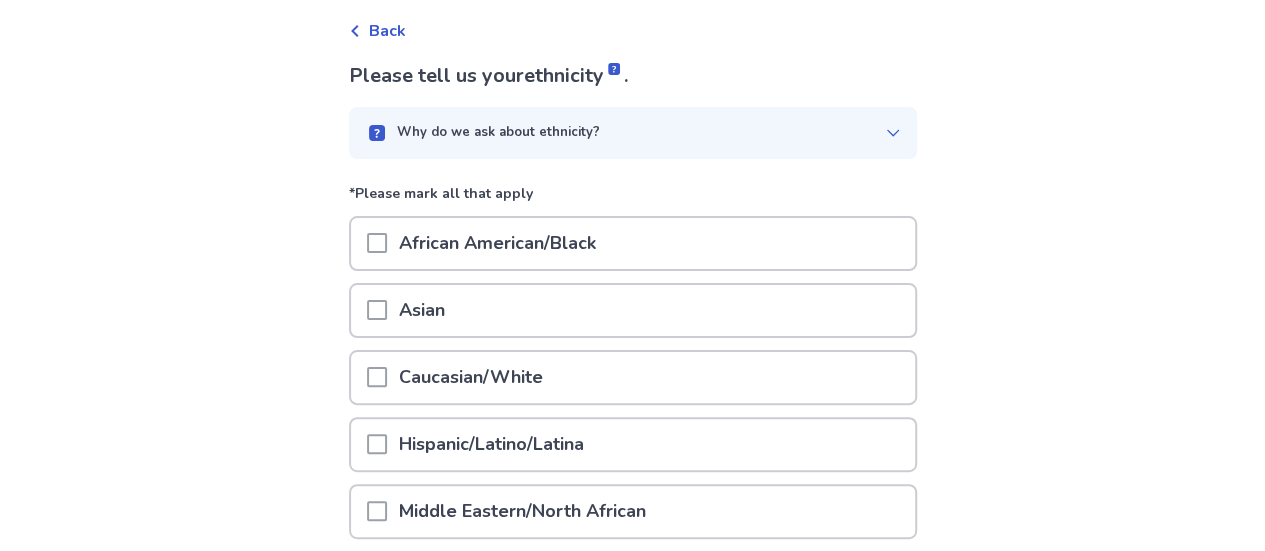 scroll, scrollTop: 93, scrollLeft: 0, axis: vertical 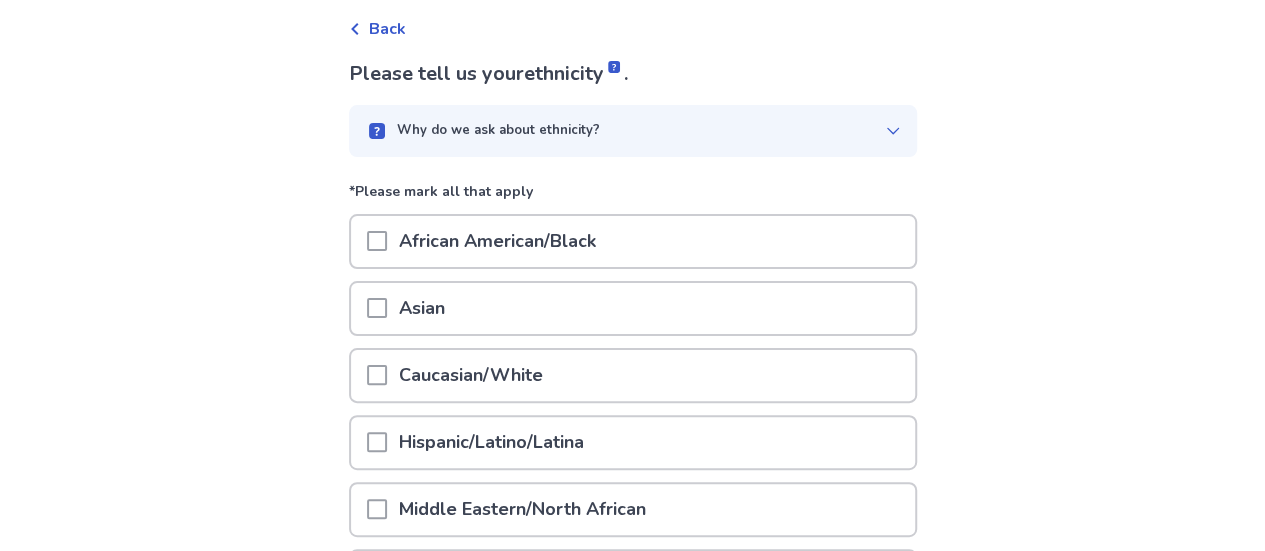 click on "Caucasian/White" at bounding box center [471, 375] 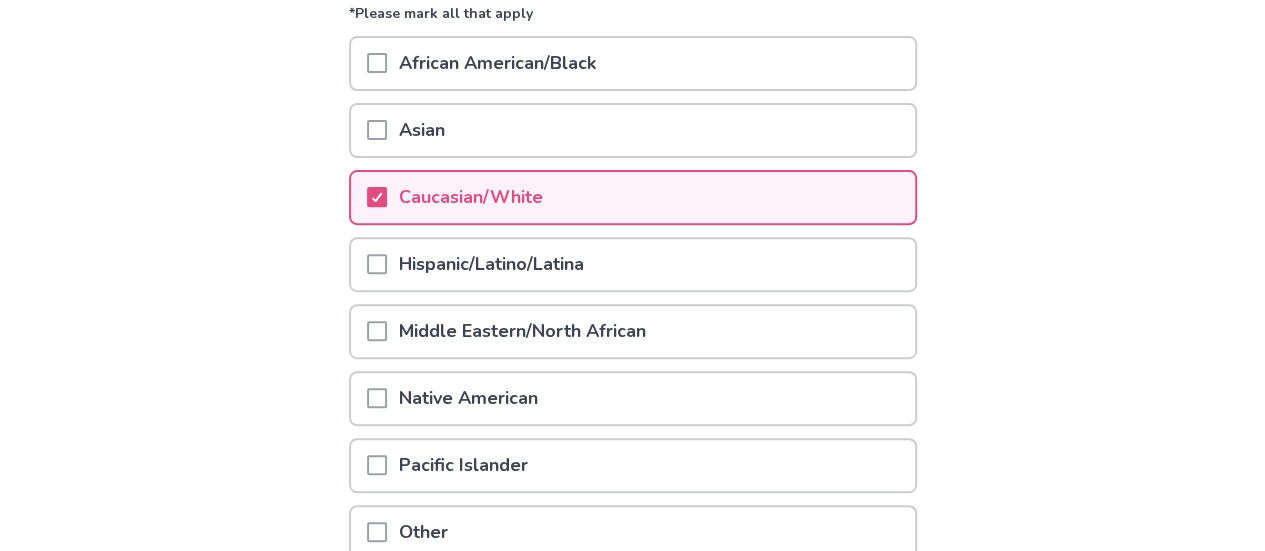 scroll, scrollTop: 457, scrollLeft: 0, axis: vertical 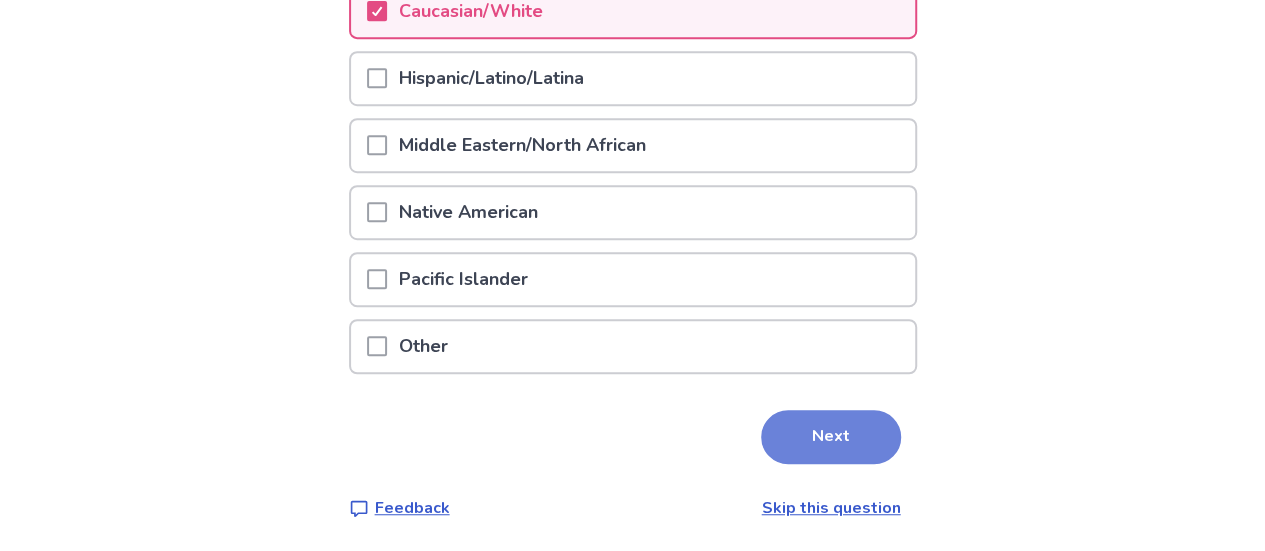 click on "Next" at bounding box center (831, 437) 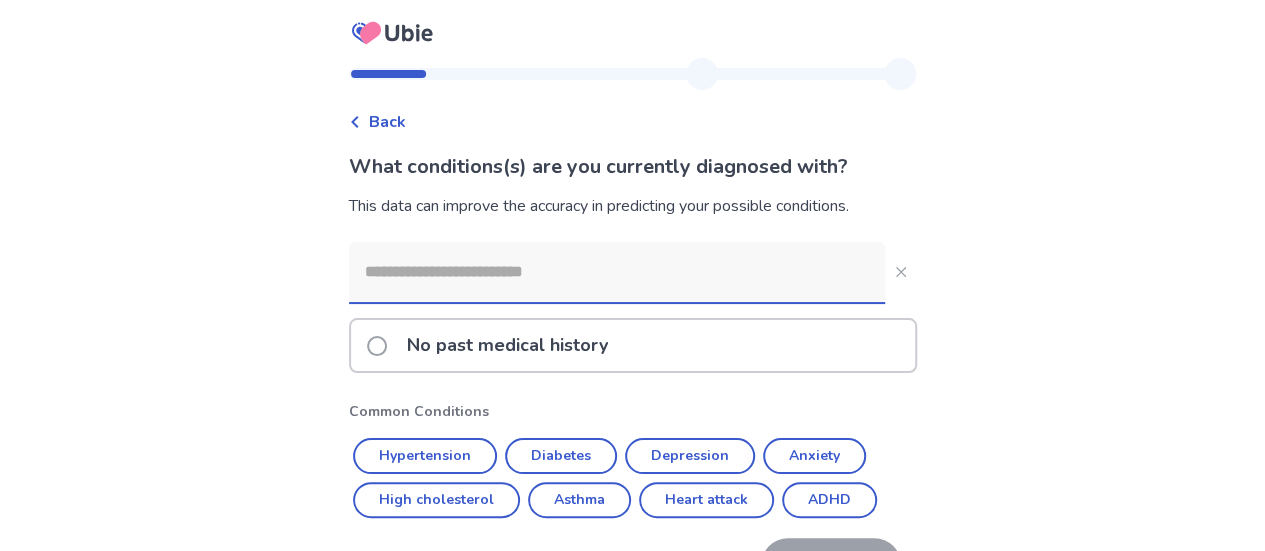 scroll, scrollTop: 39, scrollLeft: 0, axis: vertical 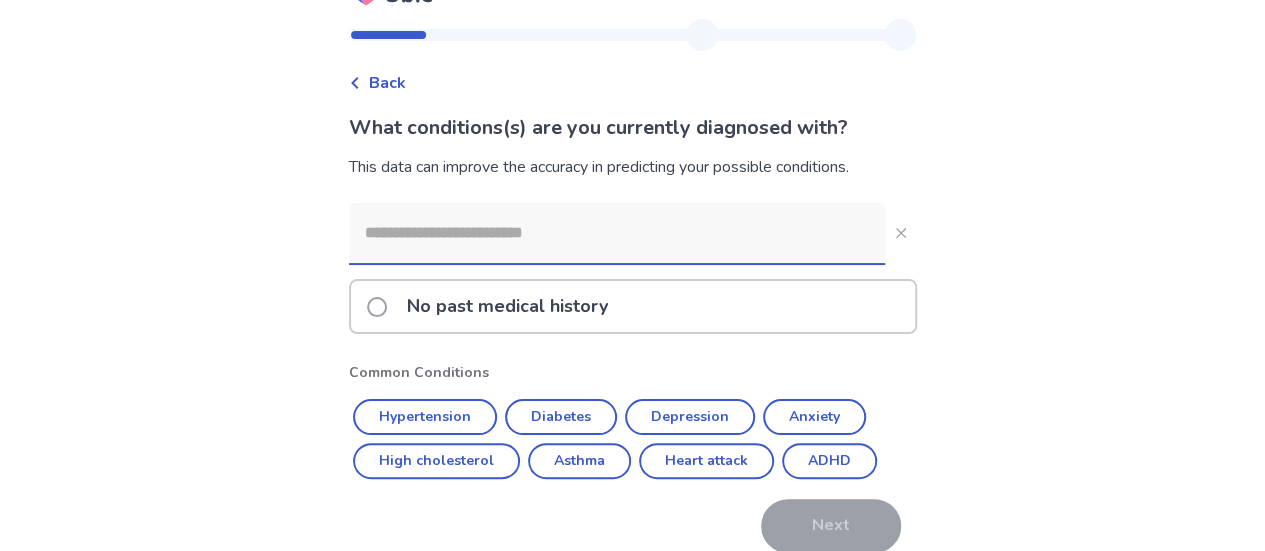 click at bounding box center (617, 233) 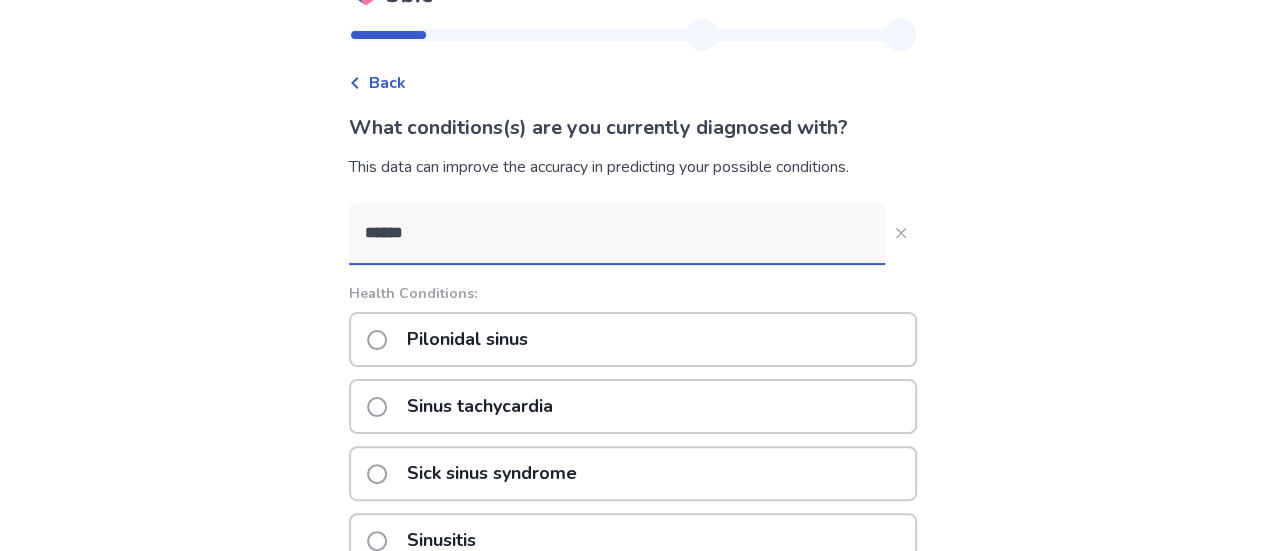 type on "*******" 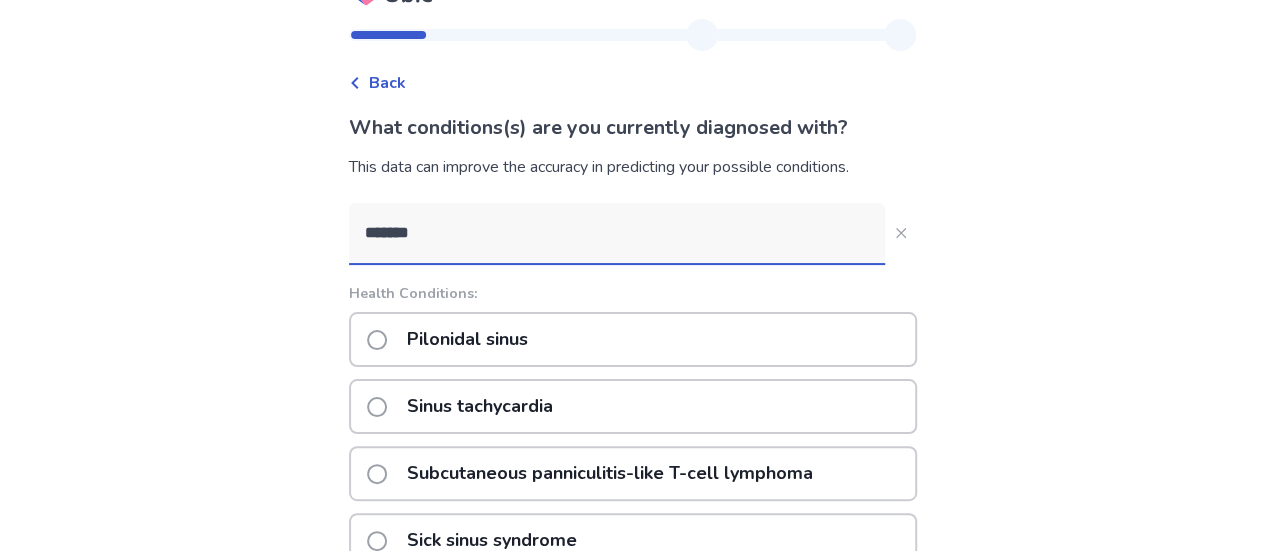 click on "Sinus tachycardia" at bounding box center (480, 406) 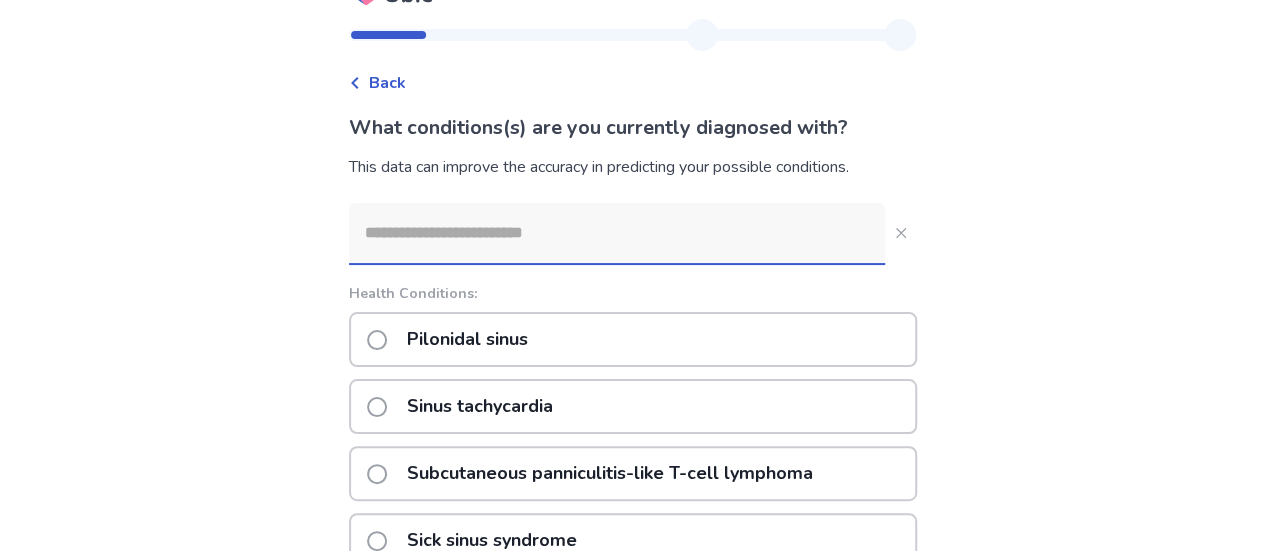 scroll, scrollTop: 38, scrollLeft: 0, axis: vertical 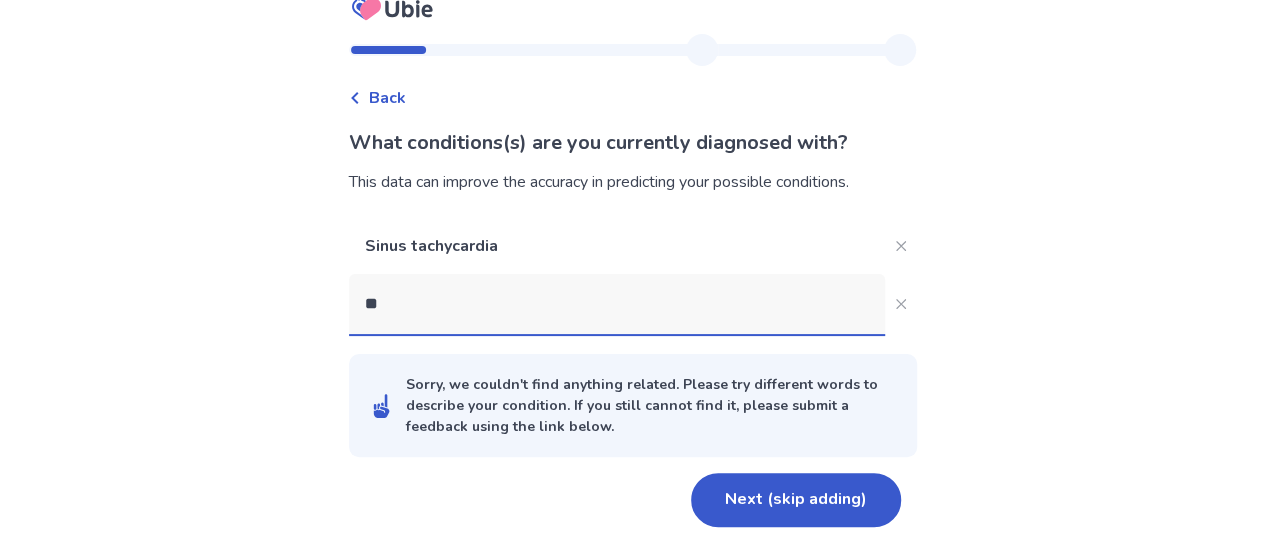 type on "***" 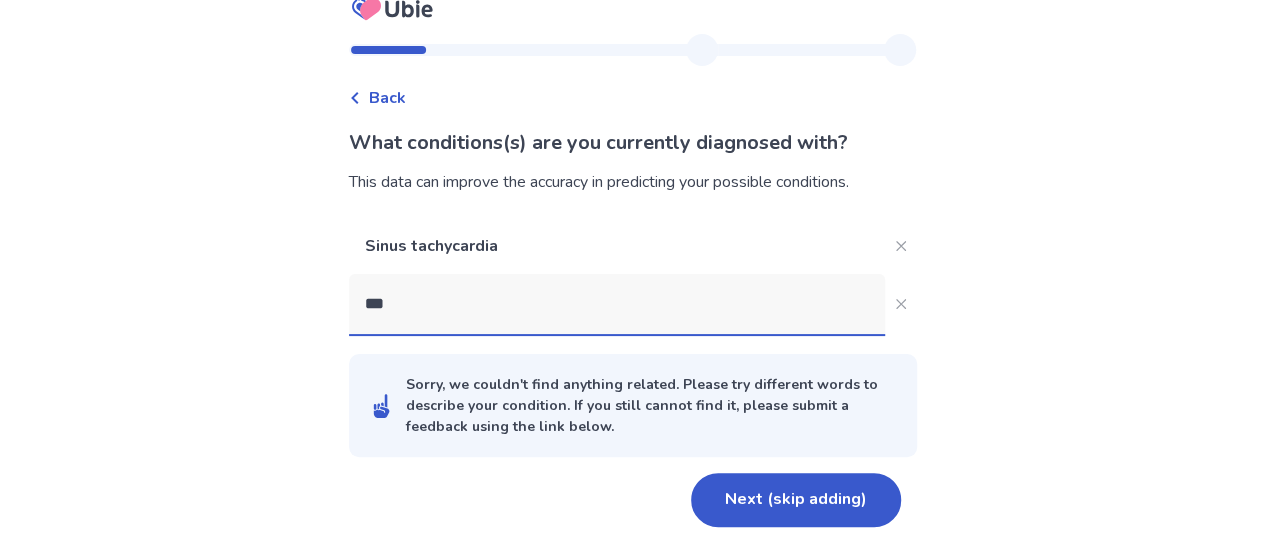 scroll, scrollTop: 39, scrollLeft: 0, axis: vertical 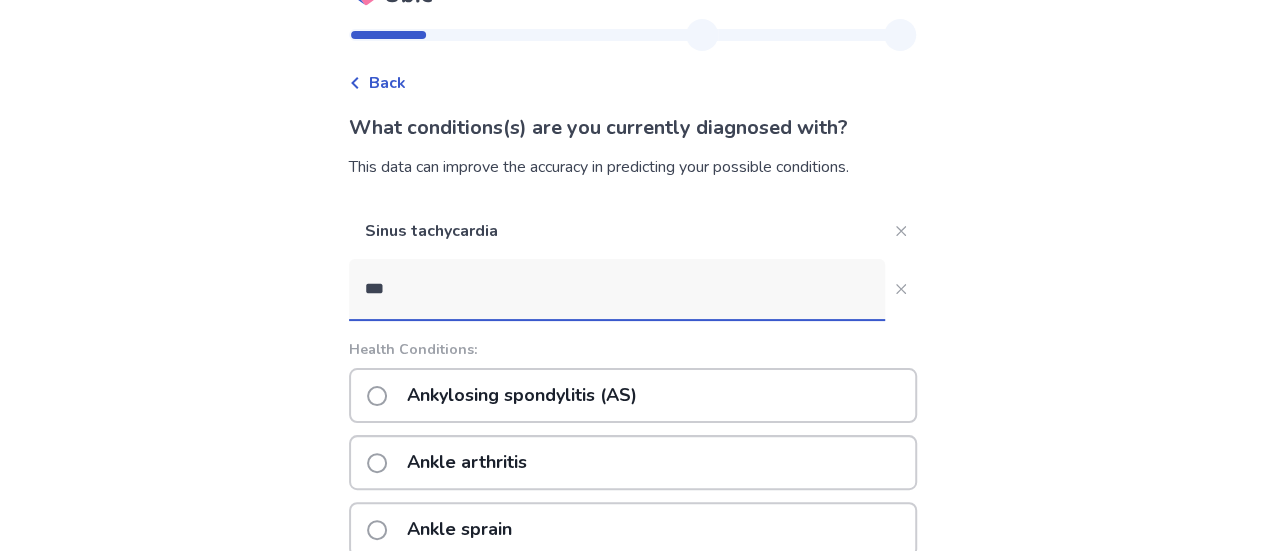 click on "Ankylosing spondylitis (AS)" at bounding box center [522, 395] 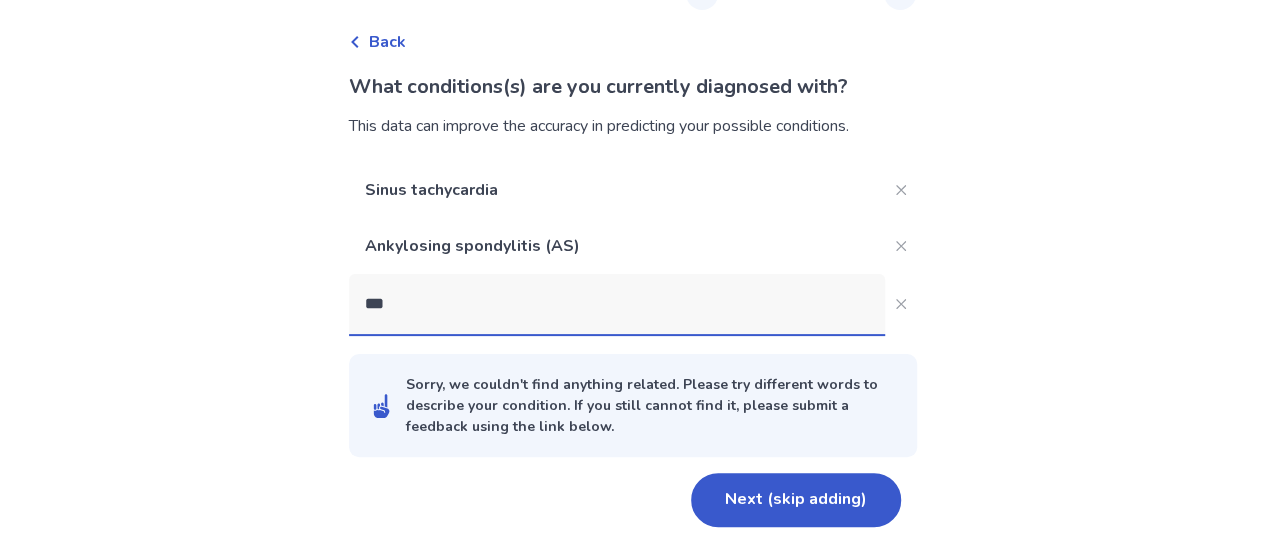 scroll, scrollTop: 138, scrollLeft: 0, axis: vertical 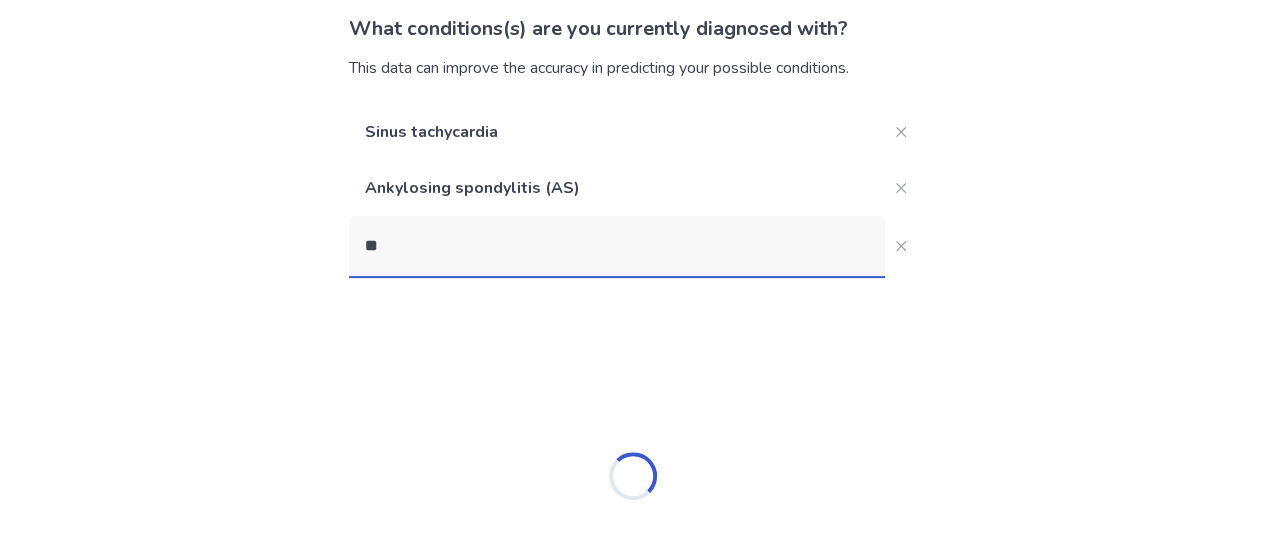 type on "*" 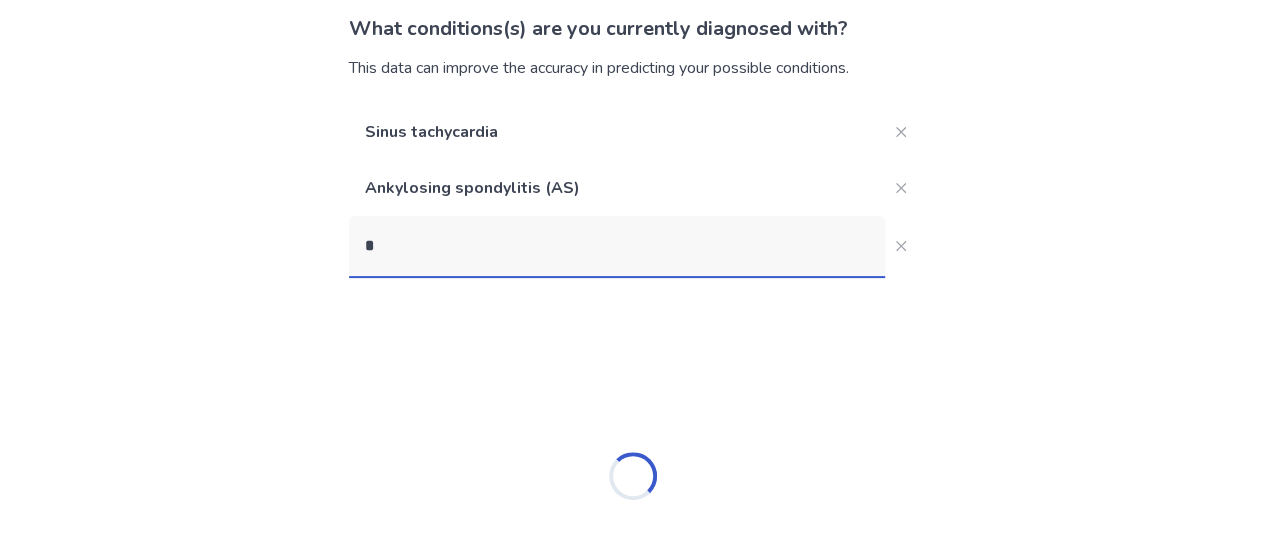 type 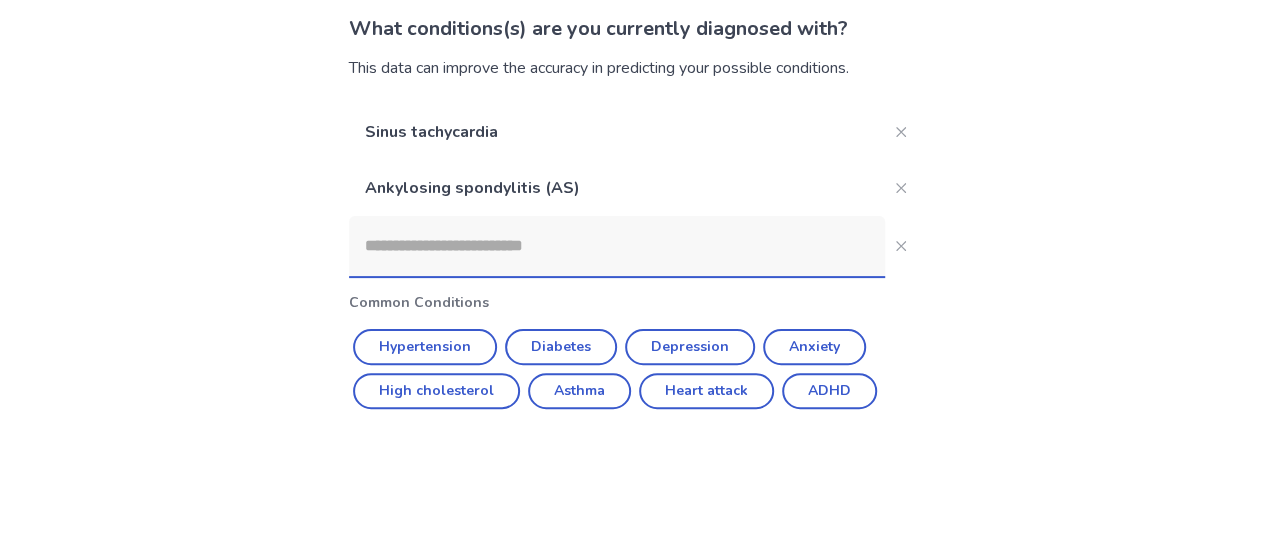 scroll, scrollTop: 94, scrollLeft: 0, axis: vertical 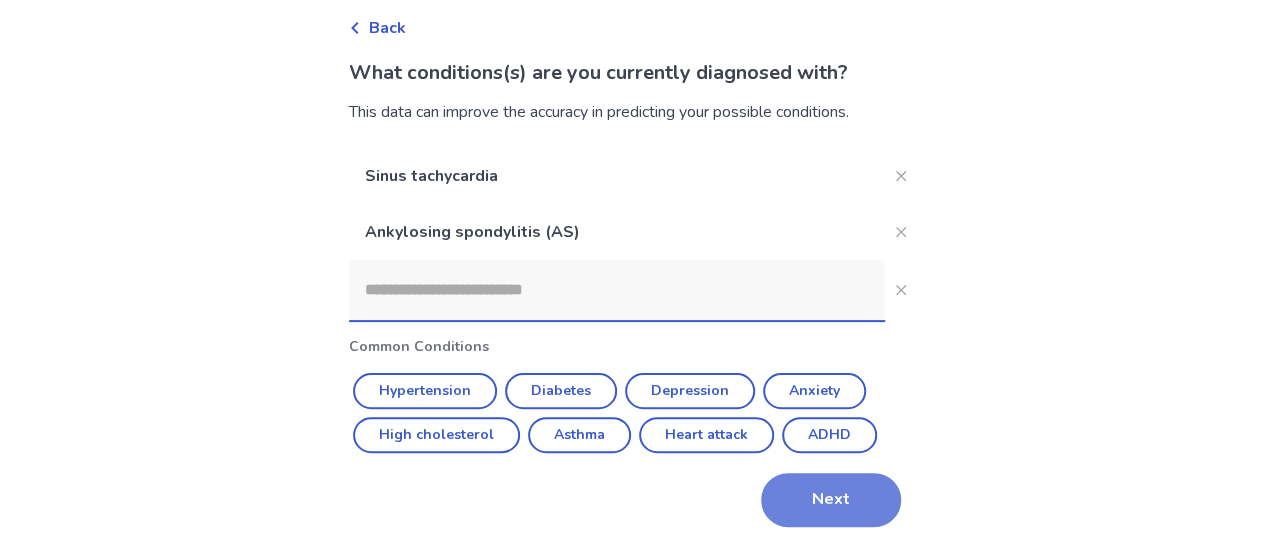 click on "Next" at bounding box center (831, 500) 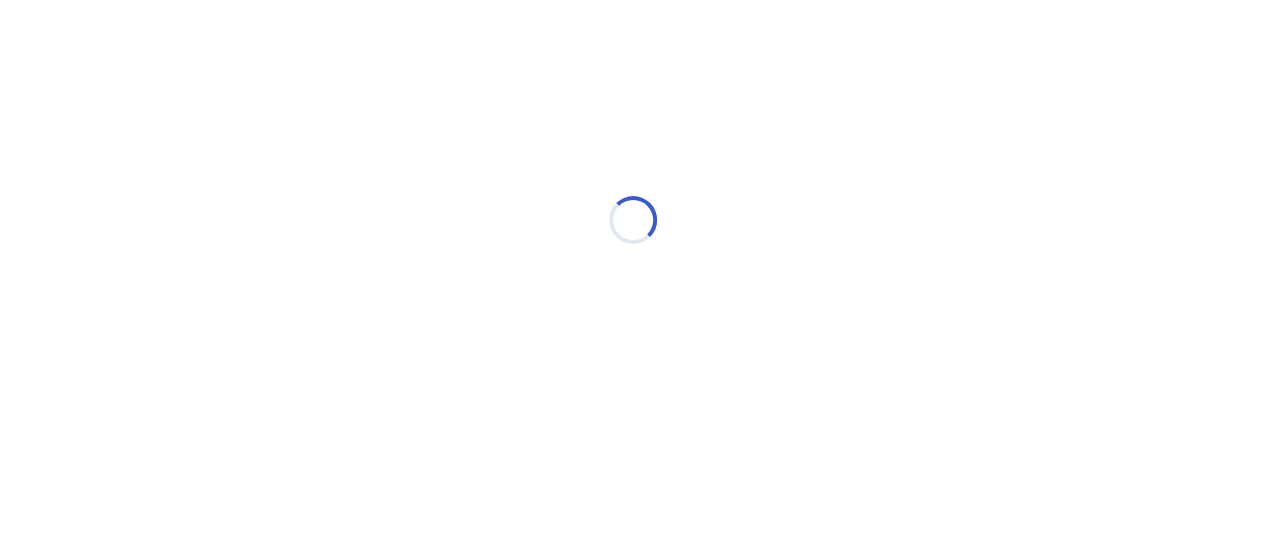 scroll, scrollTop: 0, scrollLeft: 0, axis: both 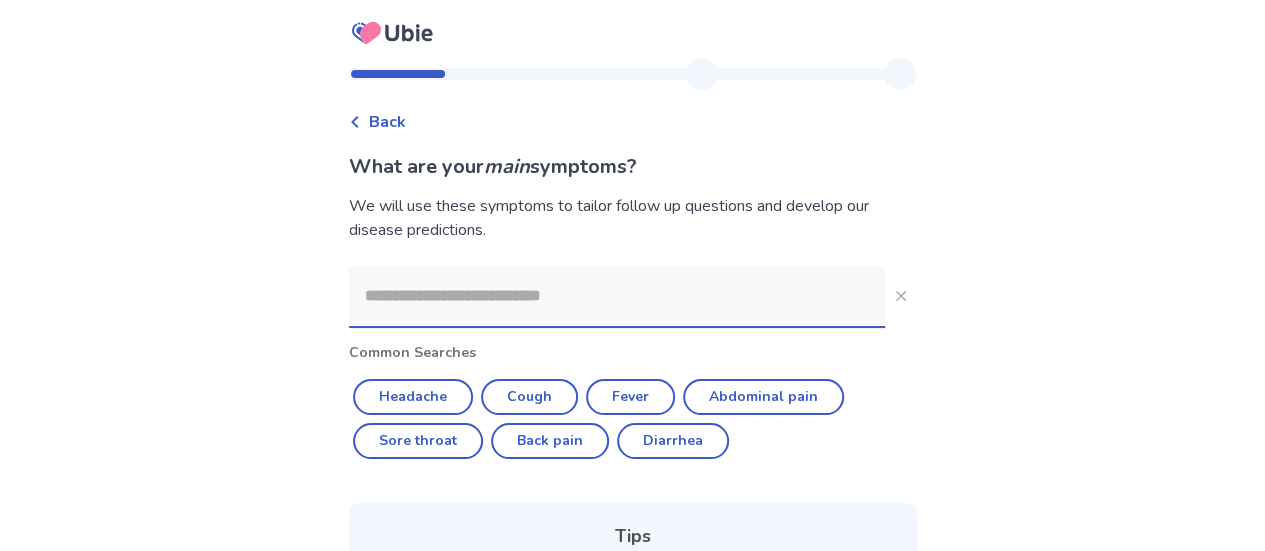 click 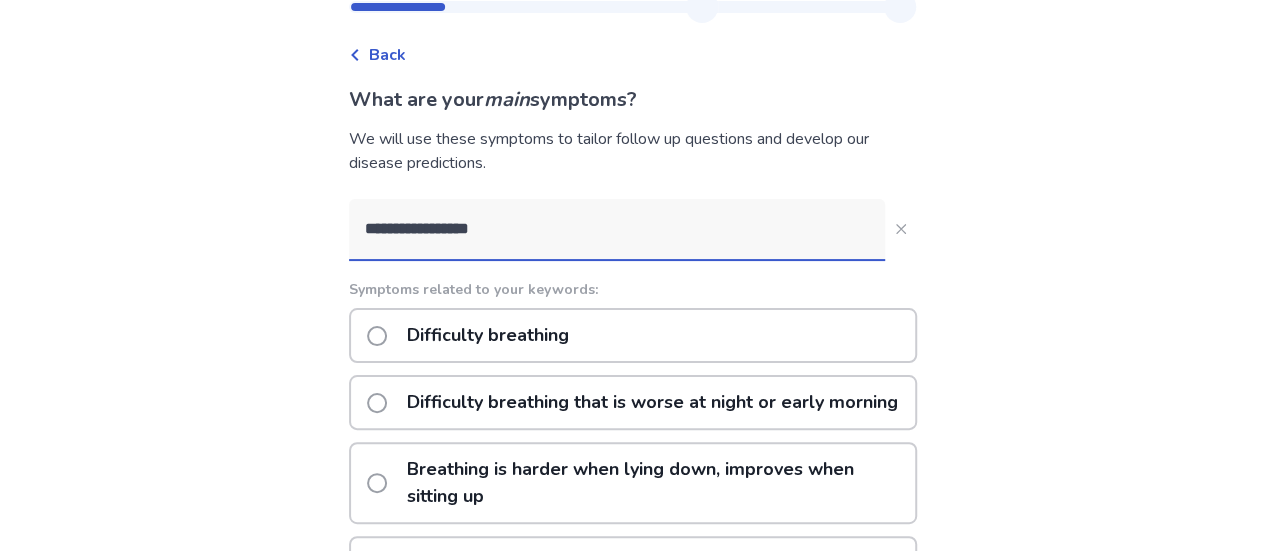 scroll, scrollTop: 66, scrollLeft: 0, axis: vertical 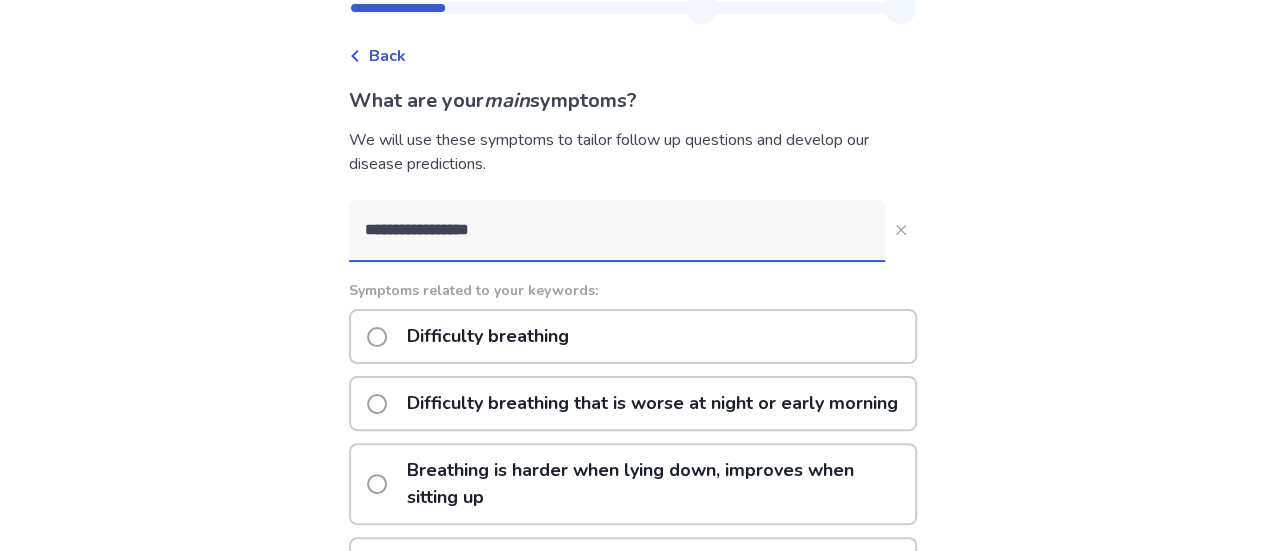 type on "**********" 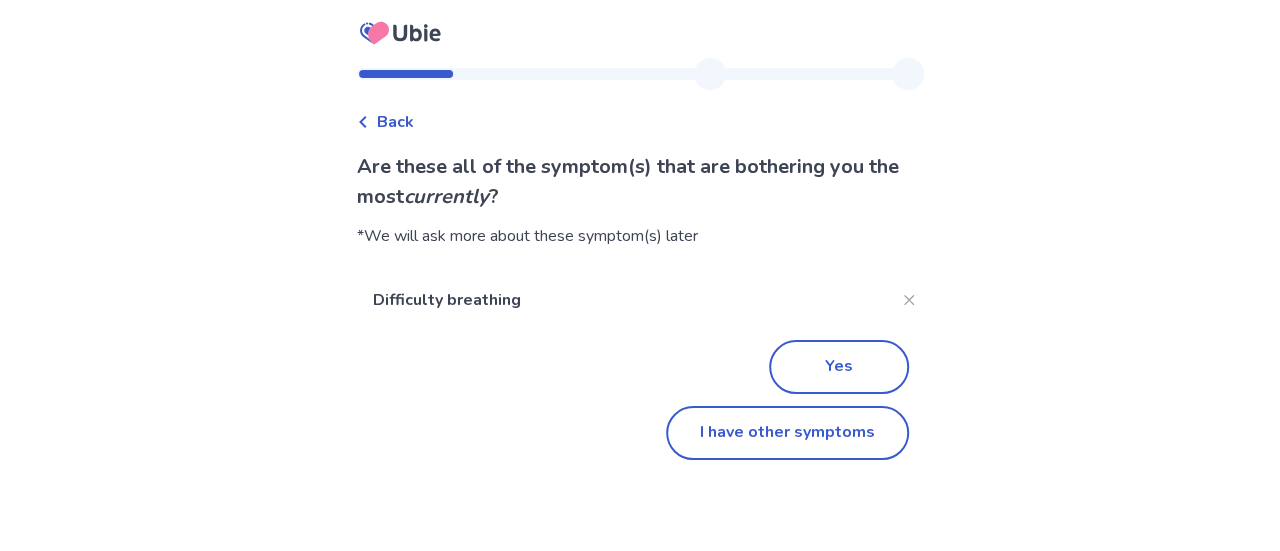 scroll, scrollTop: 0, scrollLeft: 0, axis: both 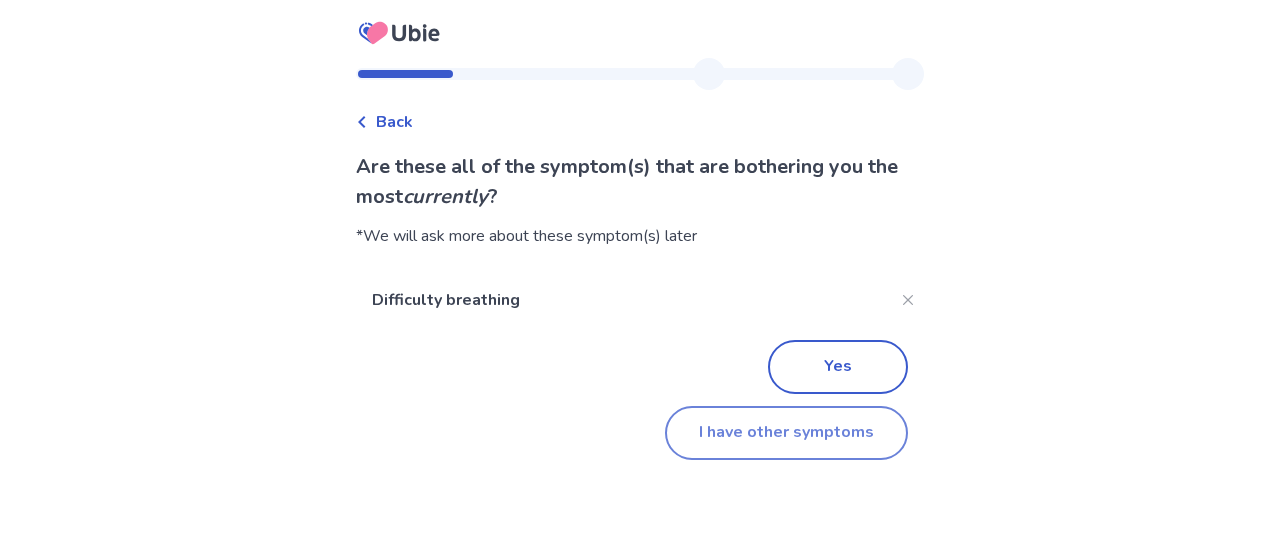 click on "I have other symptoms" 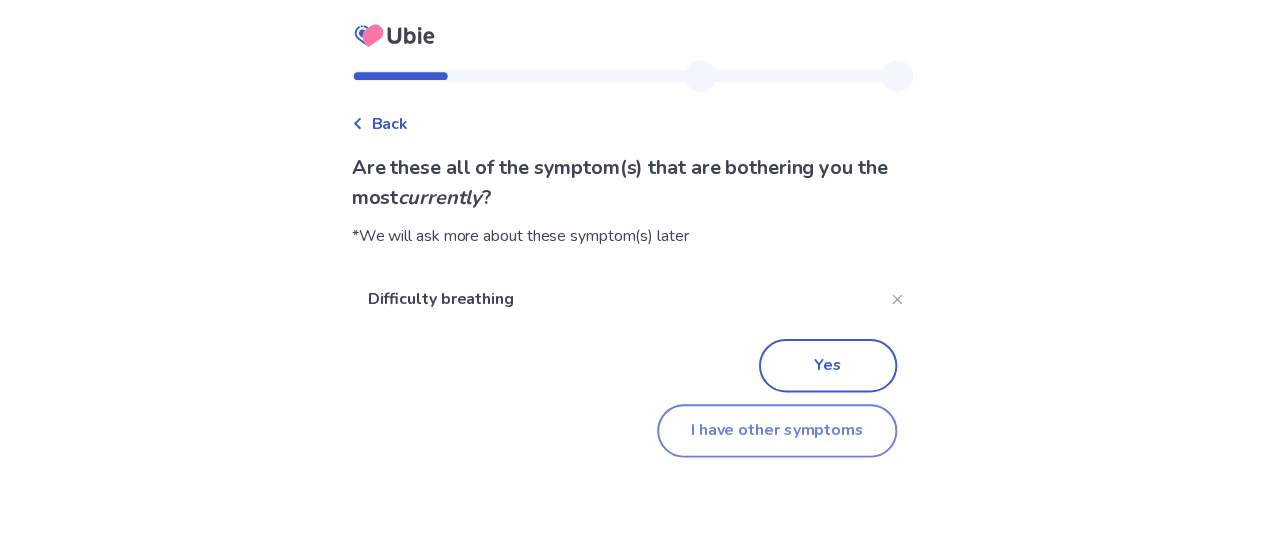 scroll, scrollTop: 66, scrollLeft: 0, axis: vertical 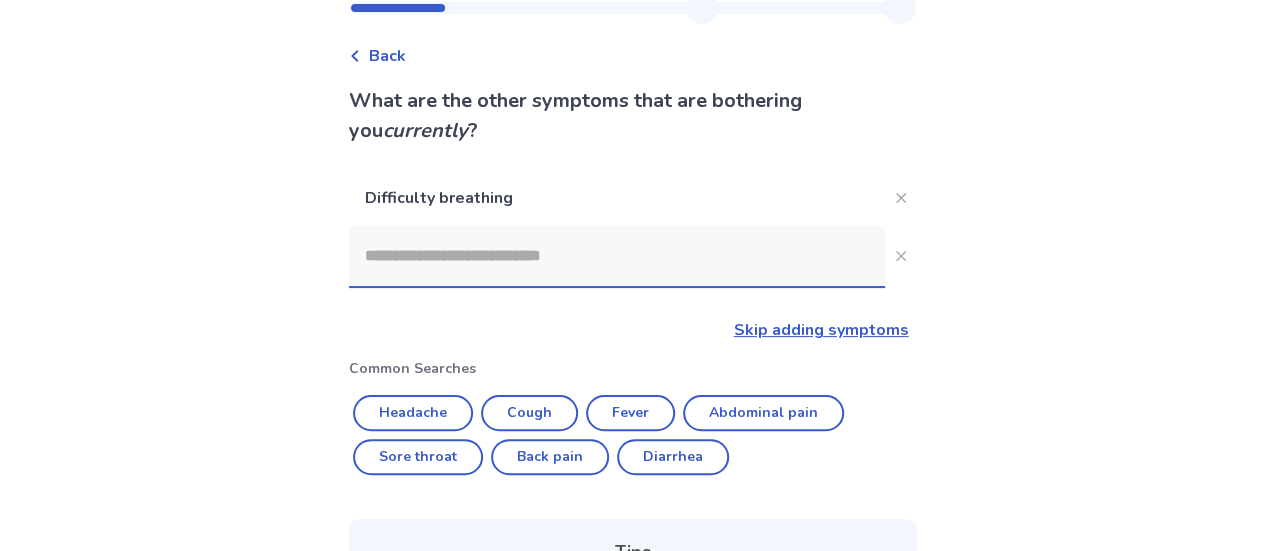 click 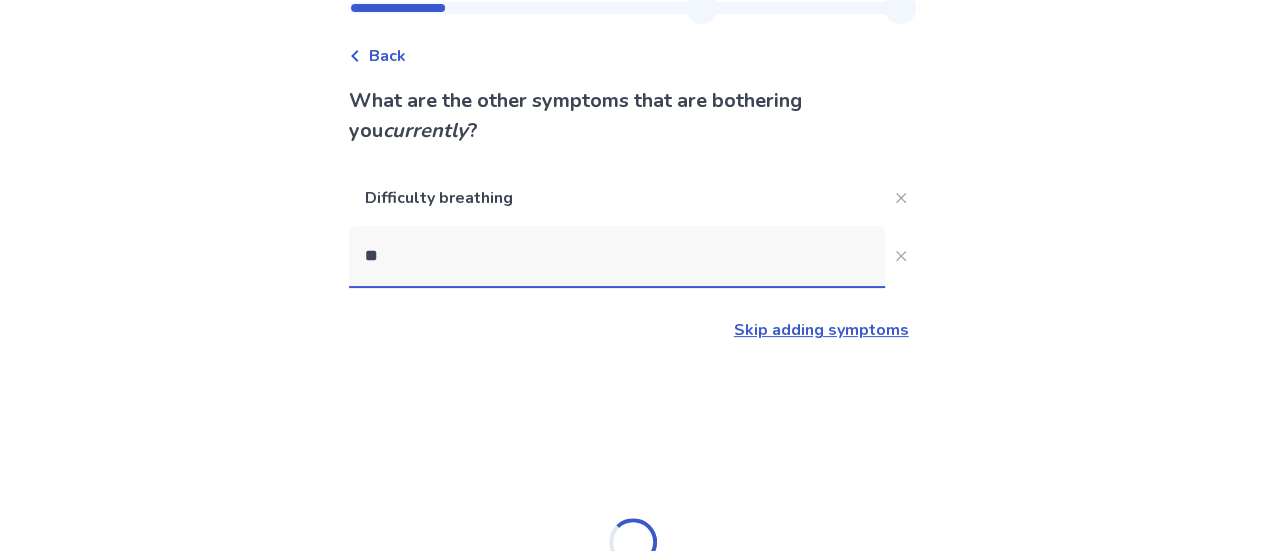 type on "***" 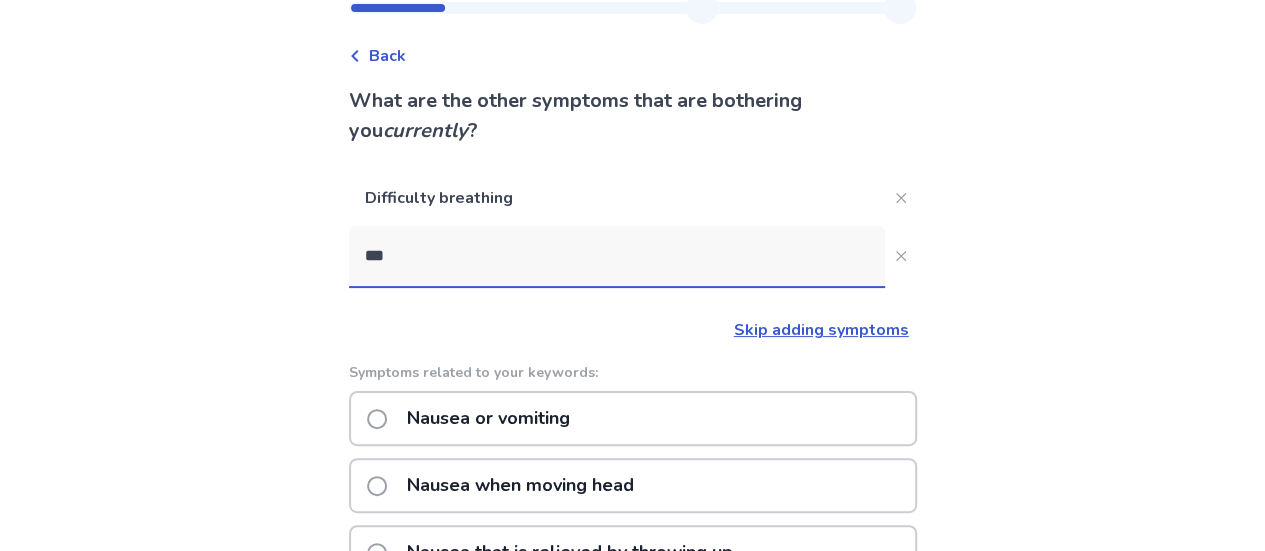 click on "Nausea or vomiting" 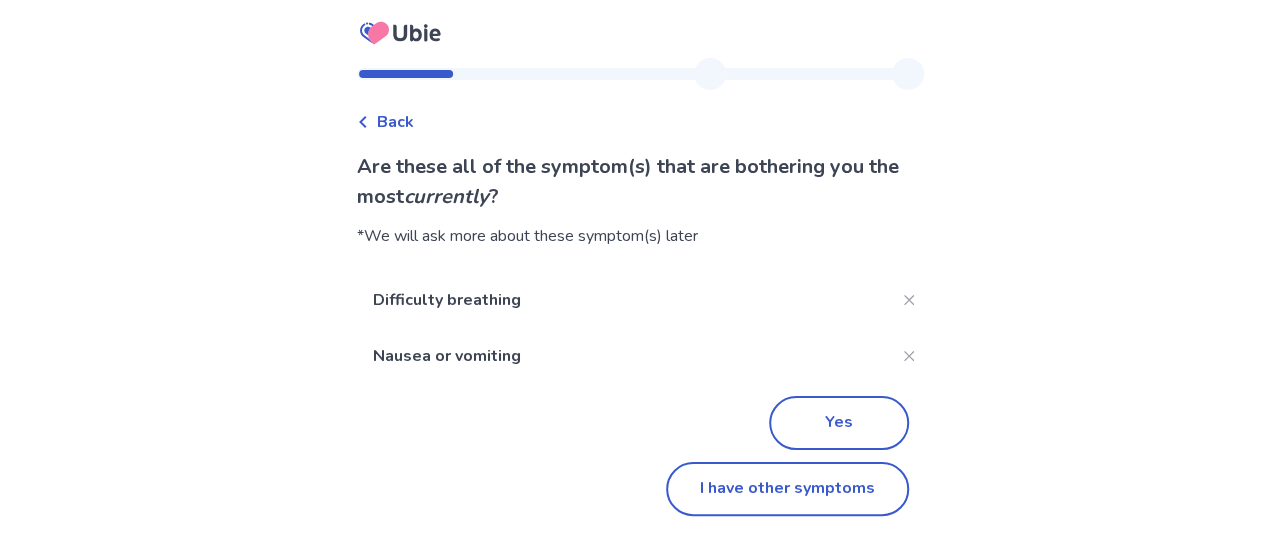 scroll, scrollTop: 0, scrollLeft: 0, axis: both 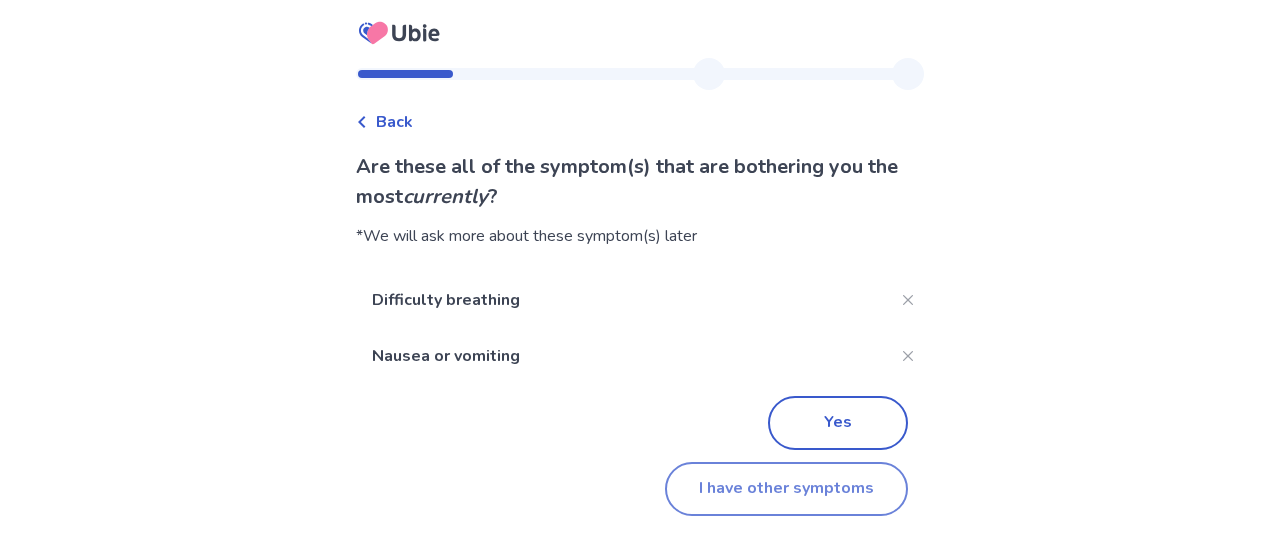click on "I have other symptoms" 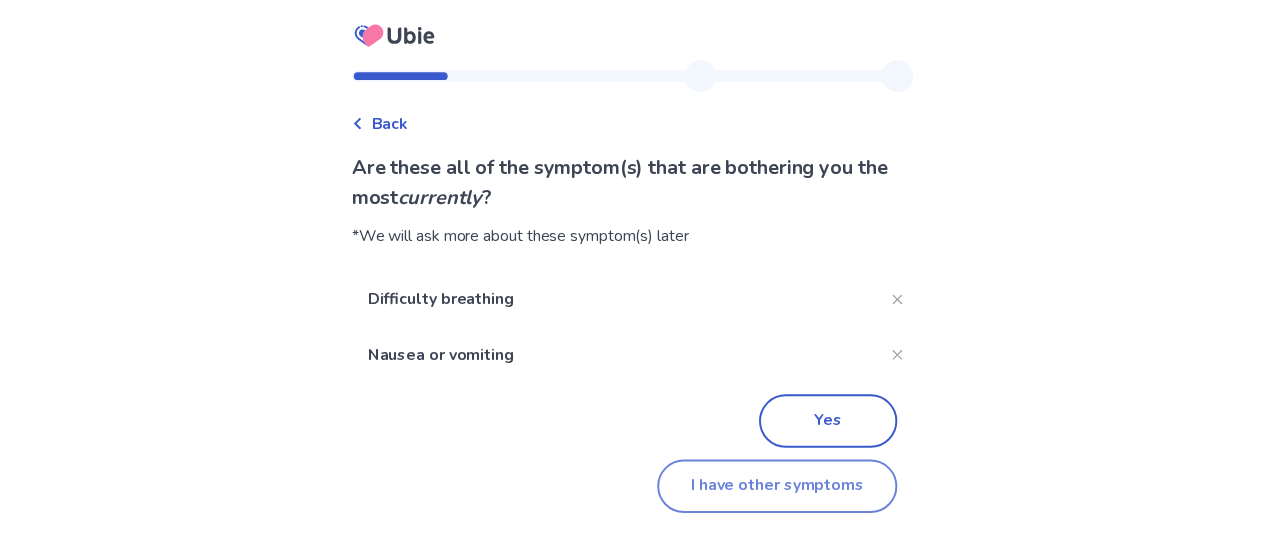 scroll, scrollTop: 66, scrollLeft: 0, axis: vertical 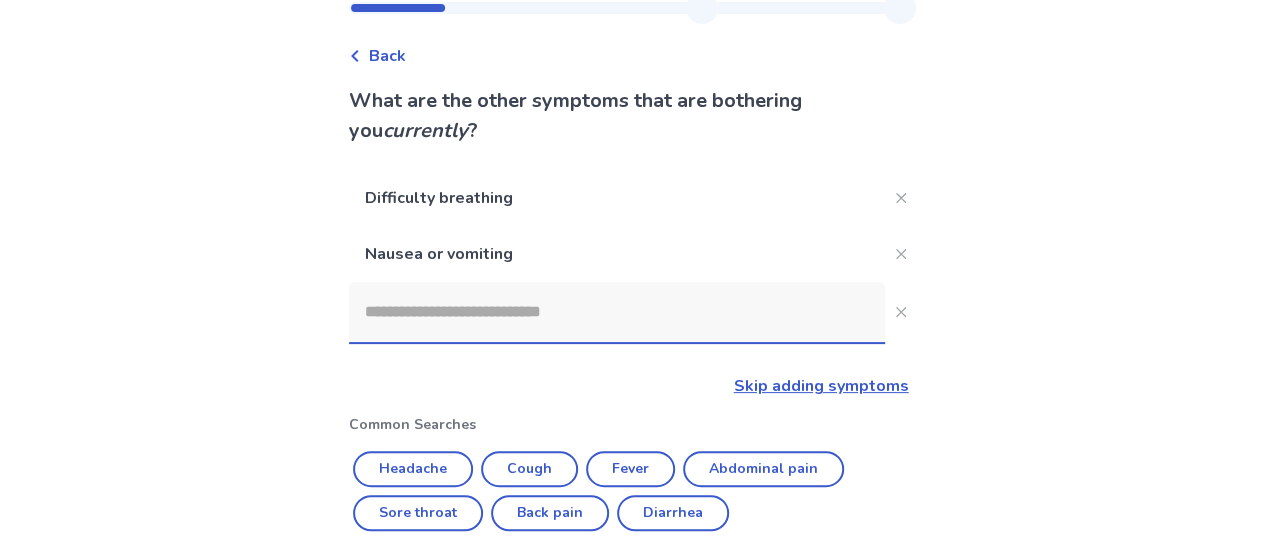 click 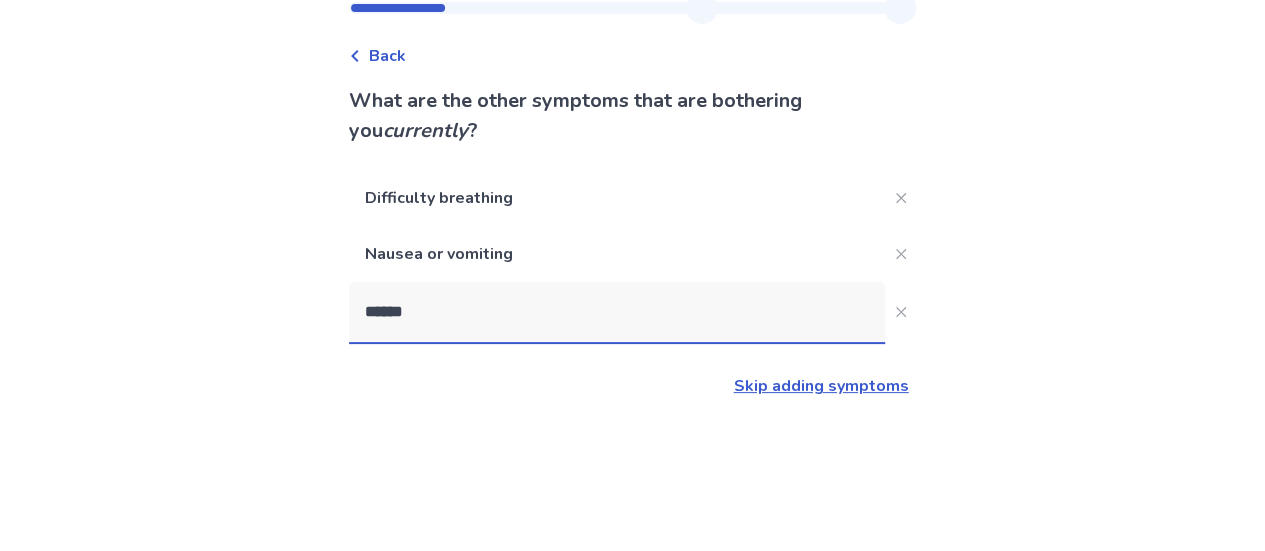 type on "*******" 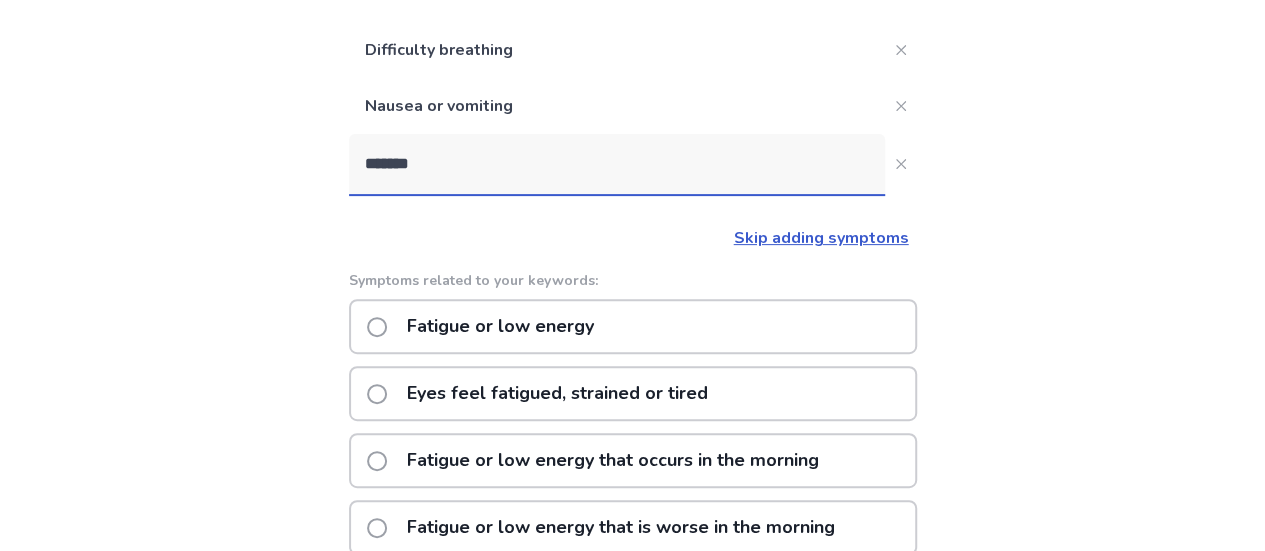 scroll, scrollTop: 248, scrollLeft: 0, axis: vertical 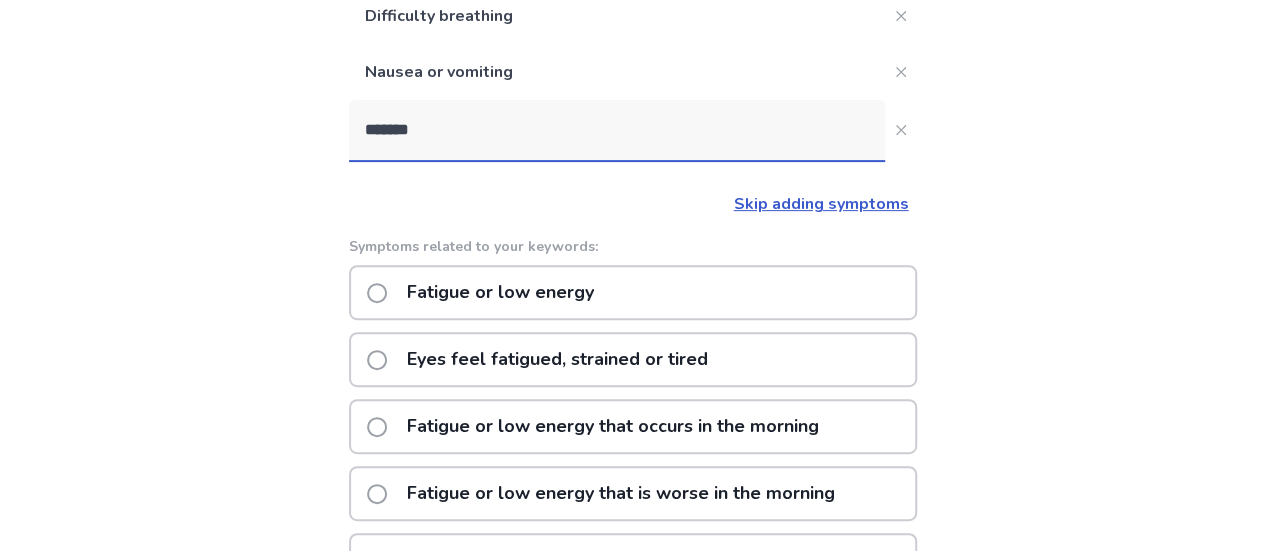 click on "Fatigue or low energy" 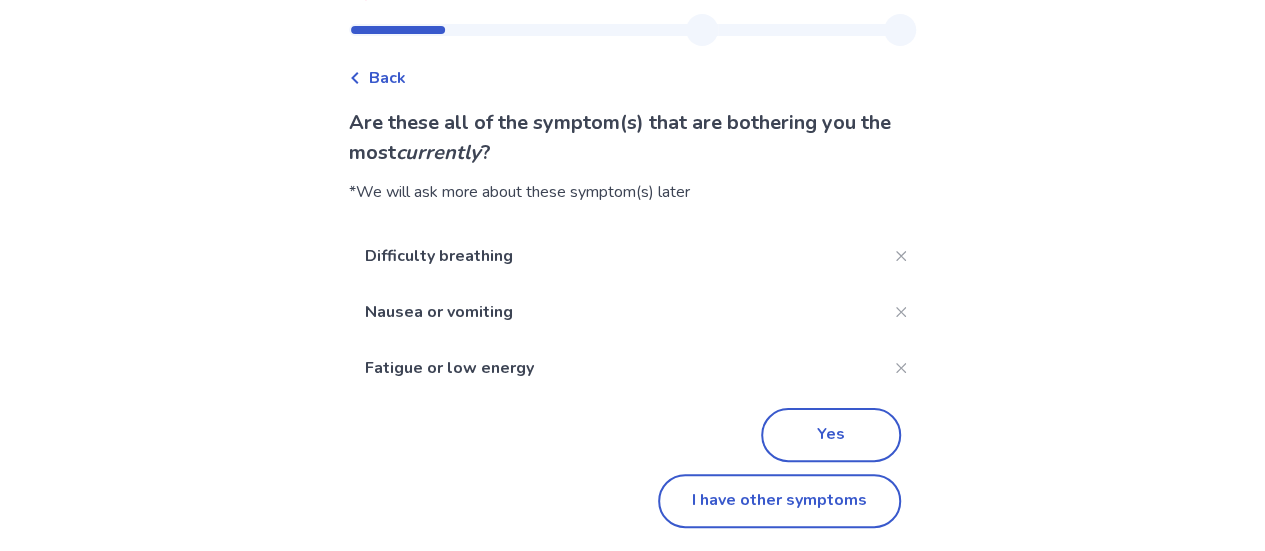 scroll, scrollTop: 44, scrollLeft: 0, axis: vertical 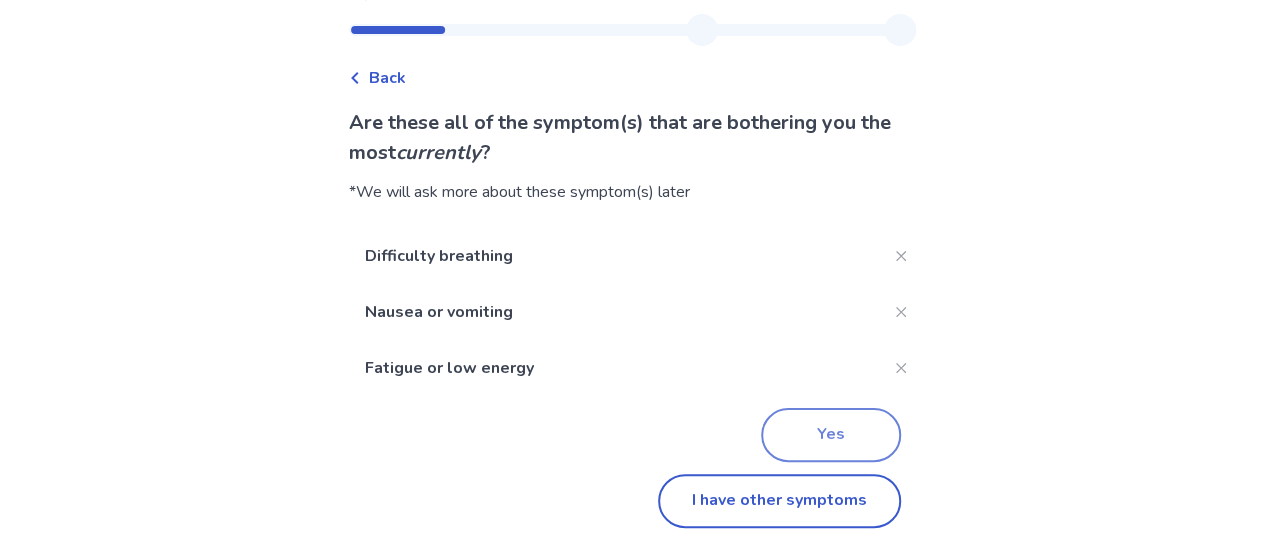 click on "Yes" 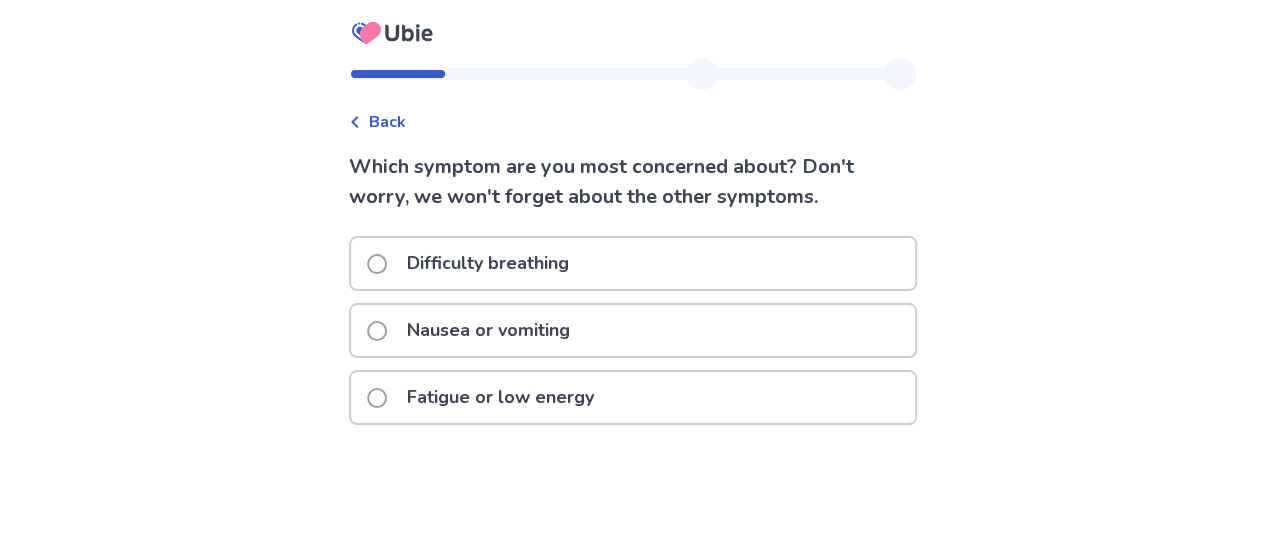 scroll, scrollTop: 0, scrollLeft: 0, axis: both 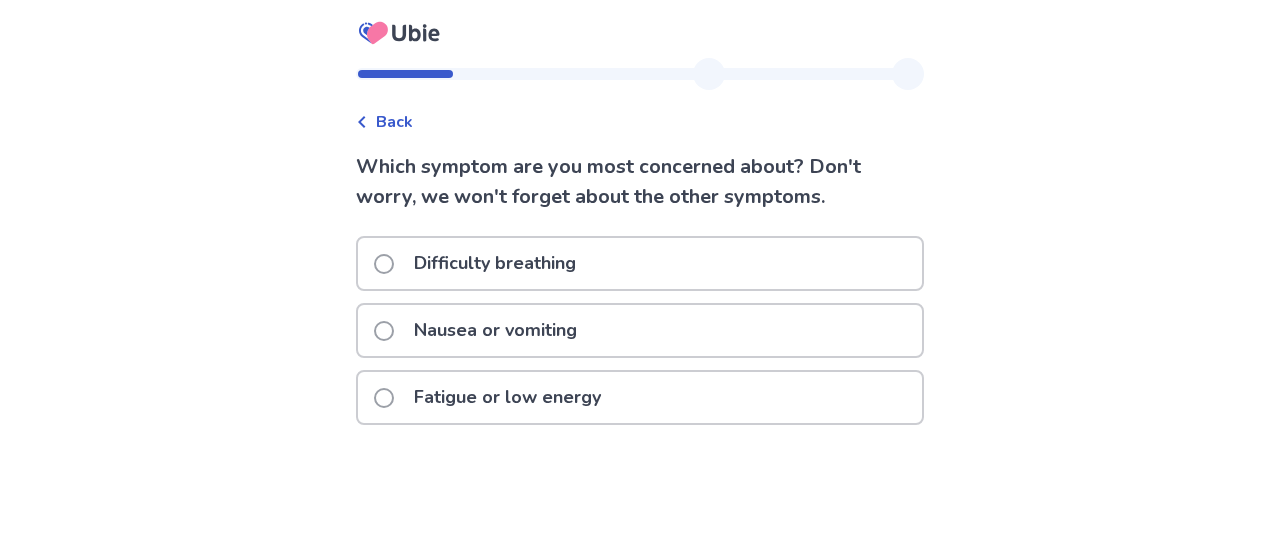 click on "Difficulty breathing" 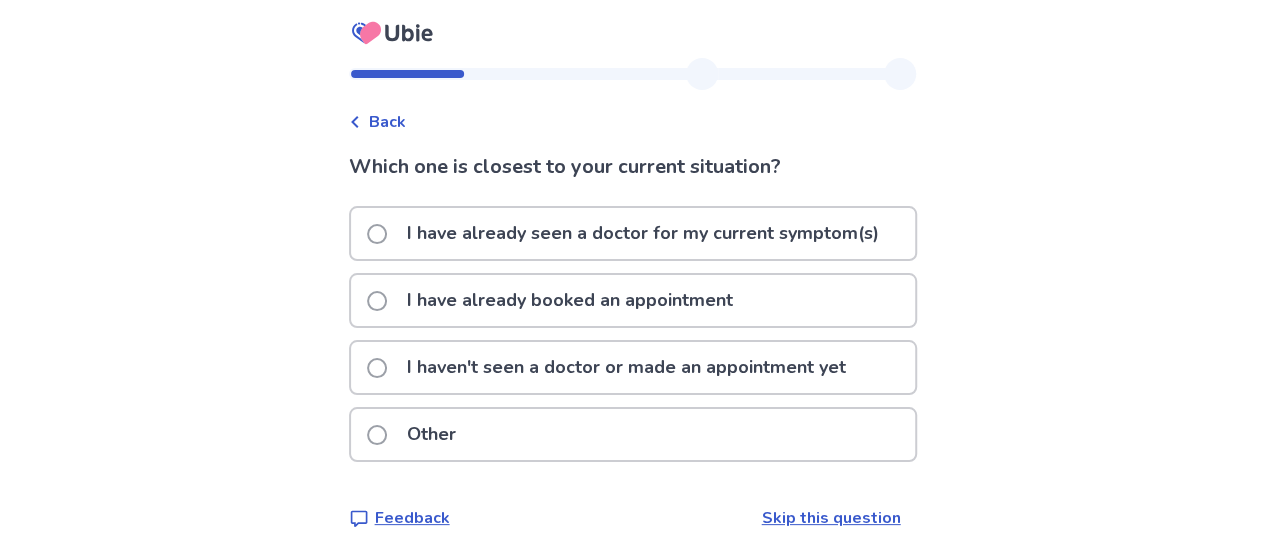 click on "I haven't seen a doctor or made an appointment yet" at bounding box center (626, 367) 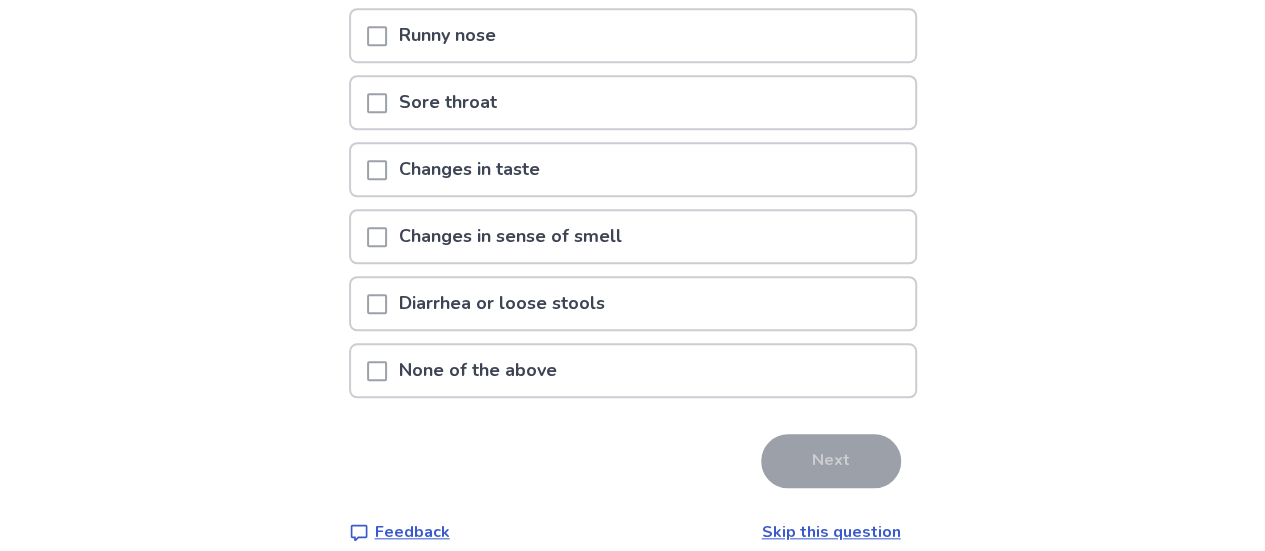 scroll, scrollTop: 731, scrollLeft: 0, axis: vertical 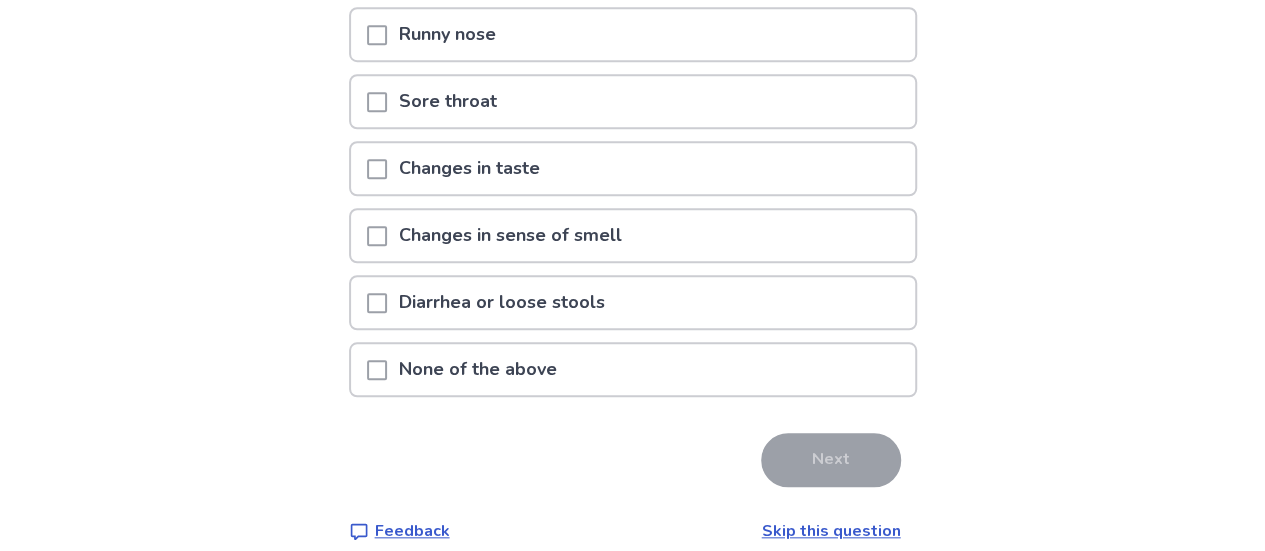 click on "None of the above" at bounding box center (633, 369) 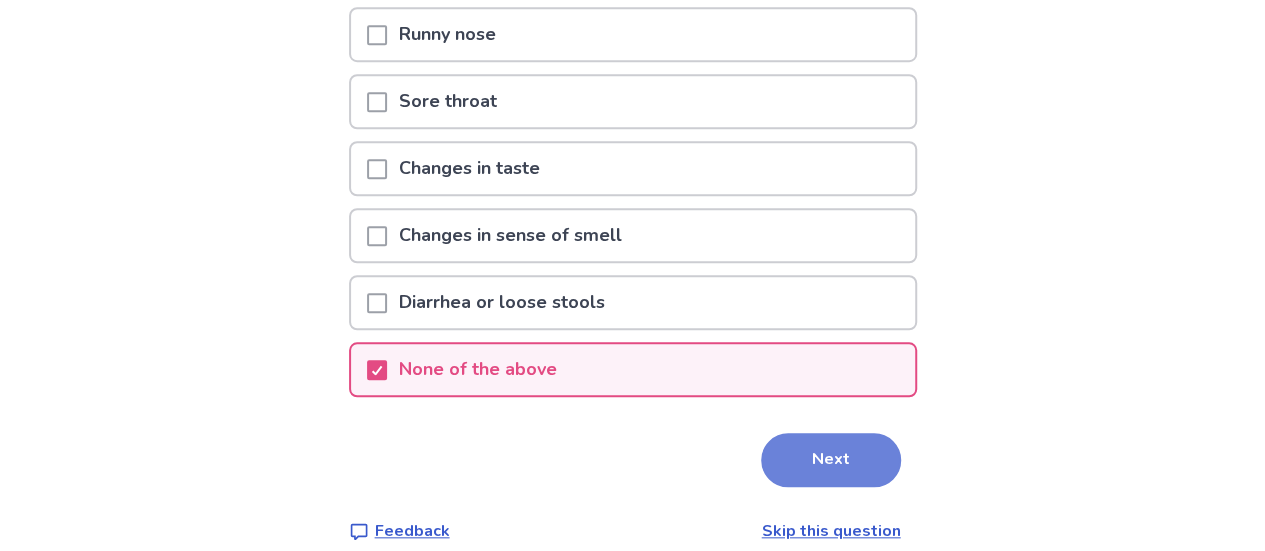 click on "Next" at bounding box center (831, 460) 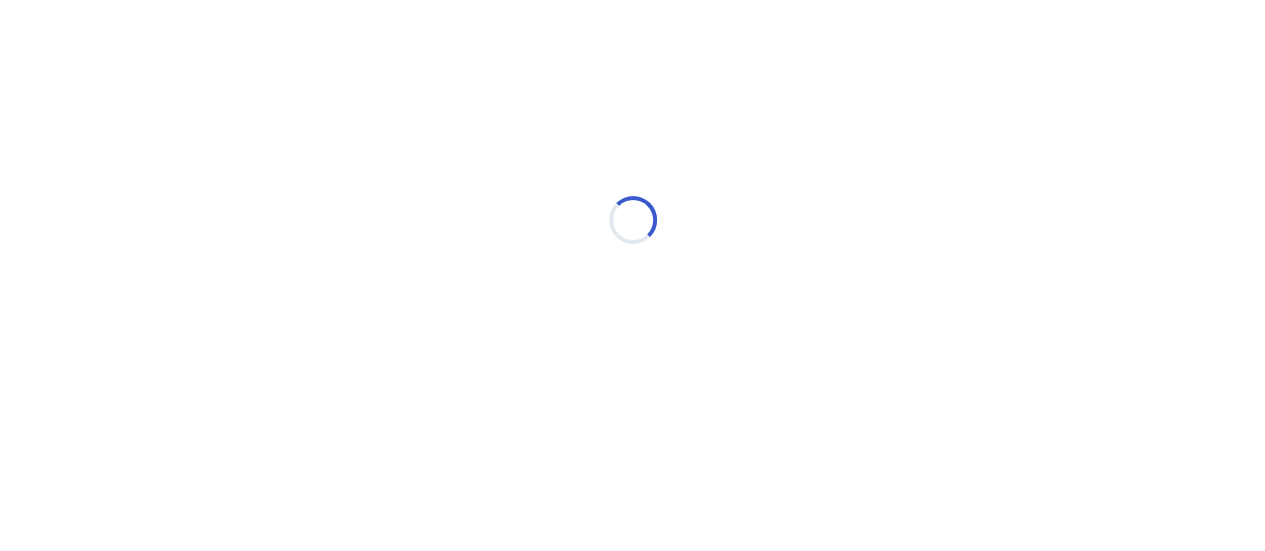 scroll, scrollTop: 0, scrollLeft: 0, axis: both 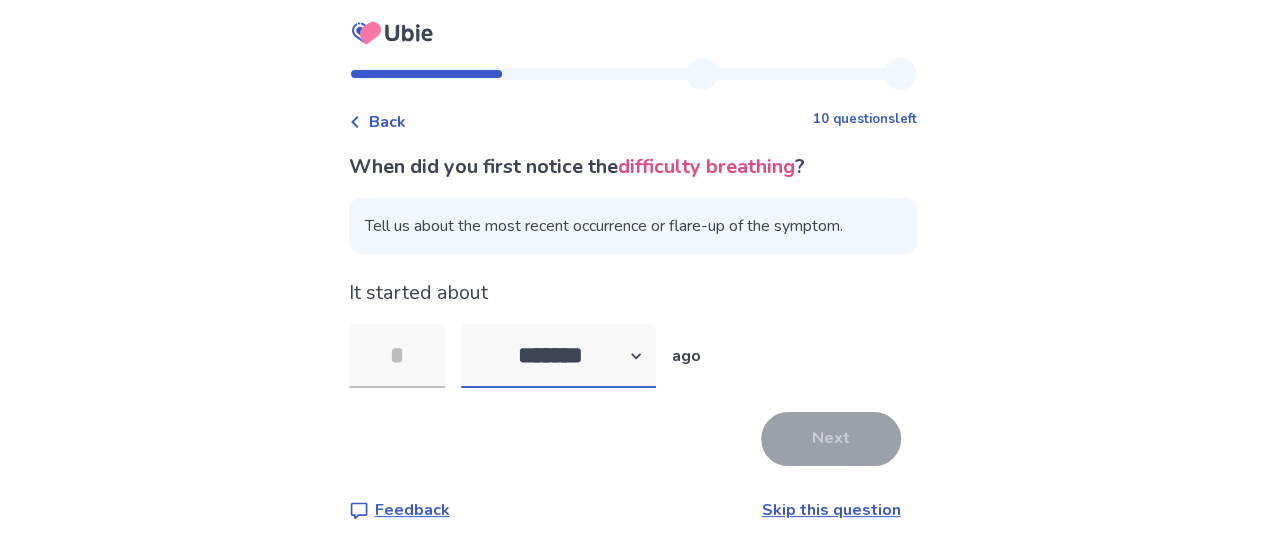 click on "******* ****** ******* ******** *******" at bounding box center [558, 356] 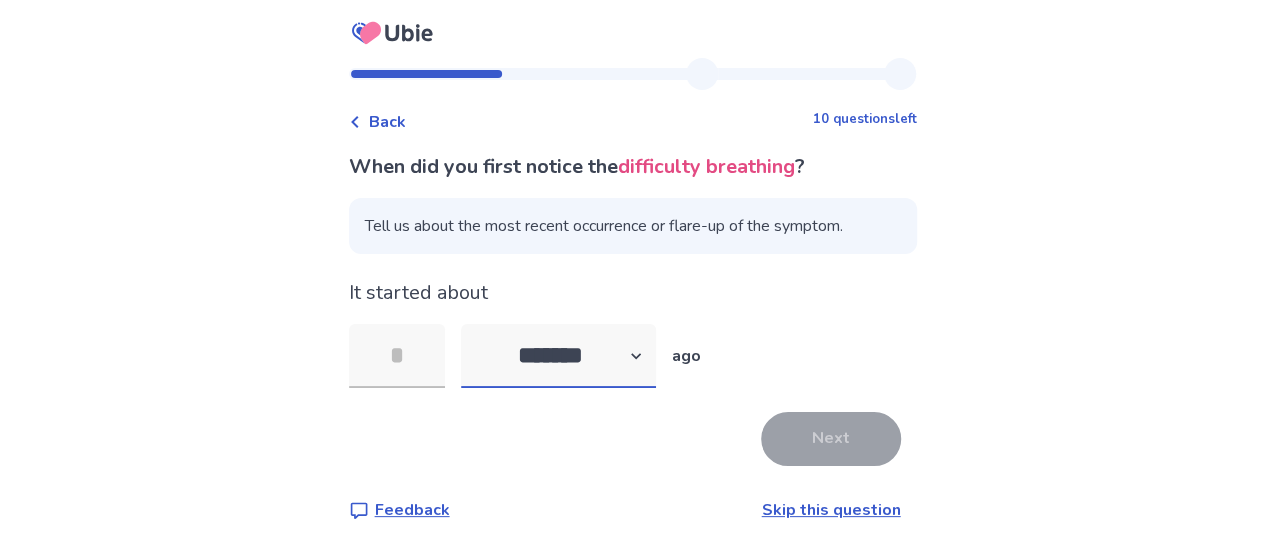 select on "*" 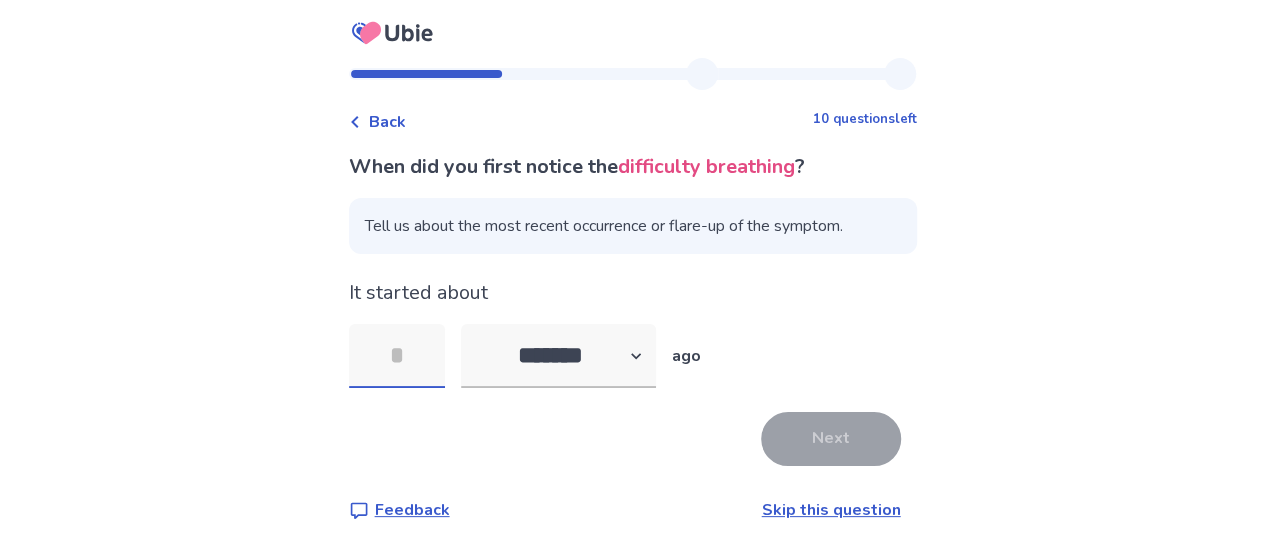 click at bounding box center [397, 356] 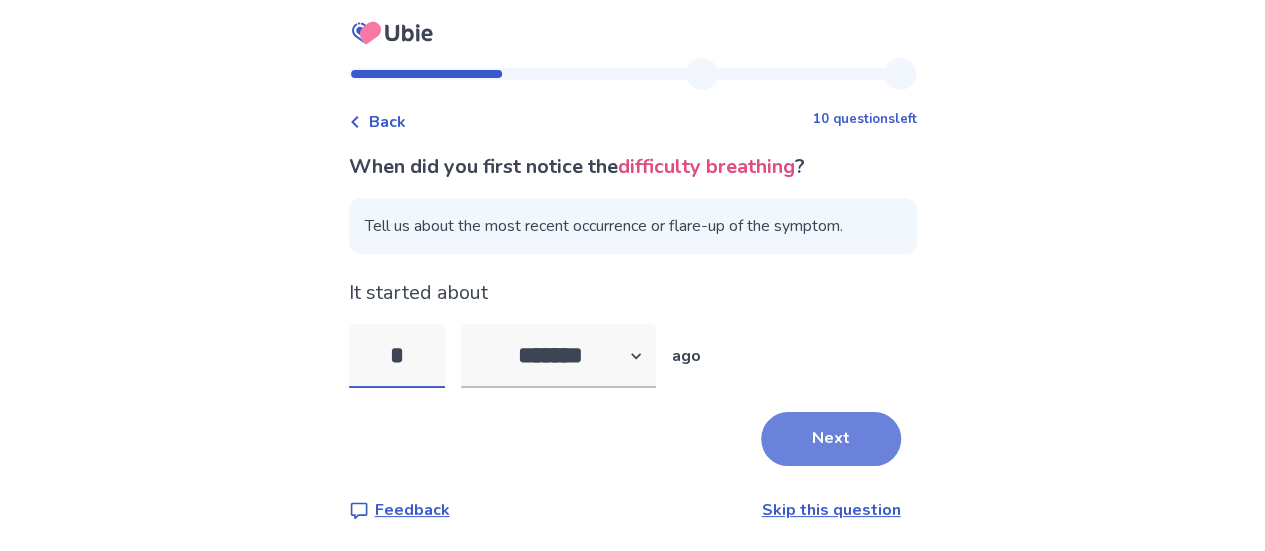 type on "*" 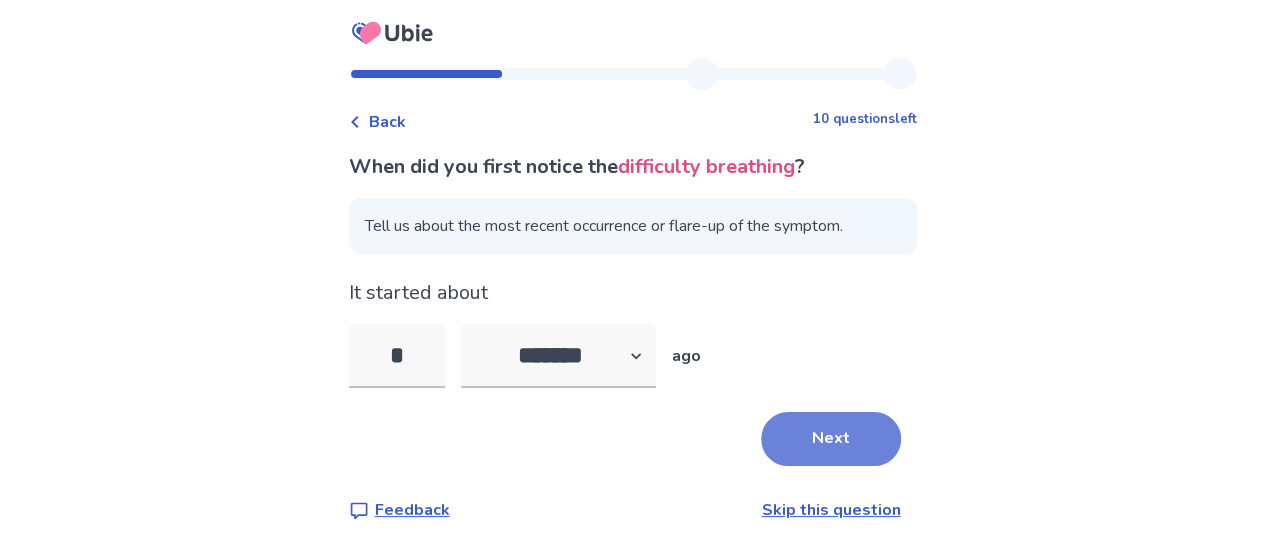 click on "Next" at bounding box center [831, 439] 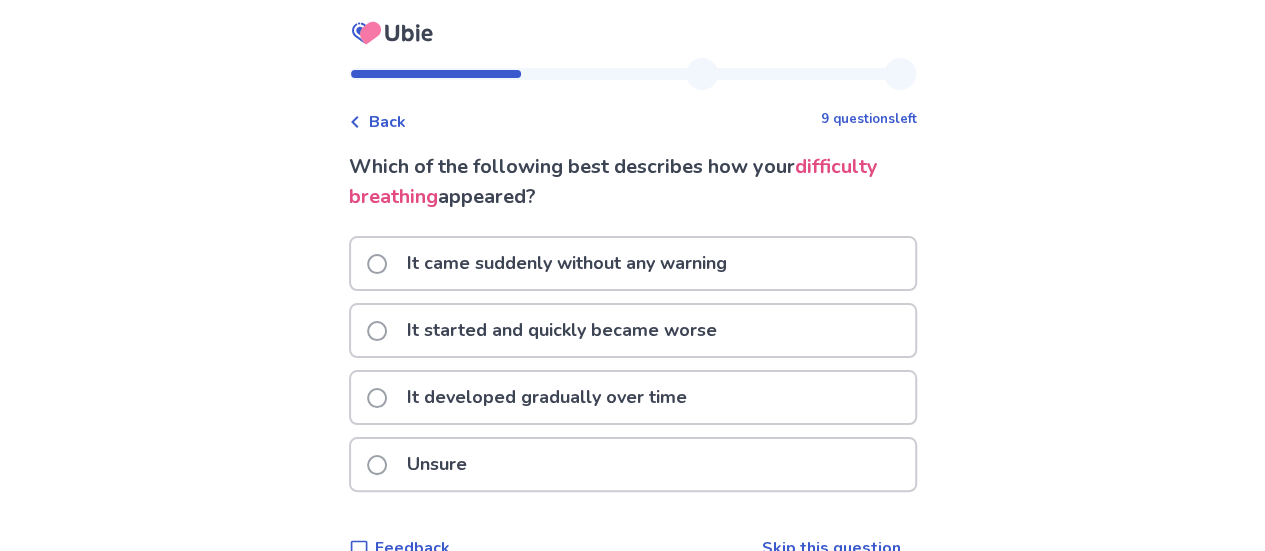 click on "It started and quickly became worse" at bounding box center (633, 330) 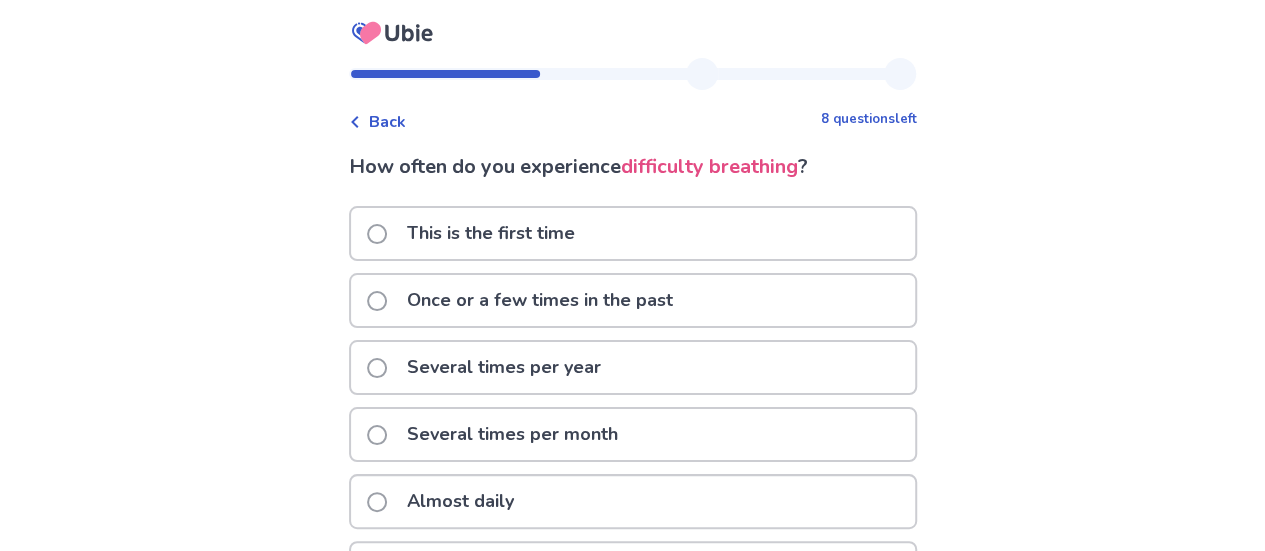 click on "This is the first time" at bounding box center (633, 233) 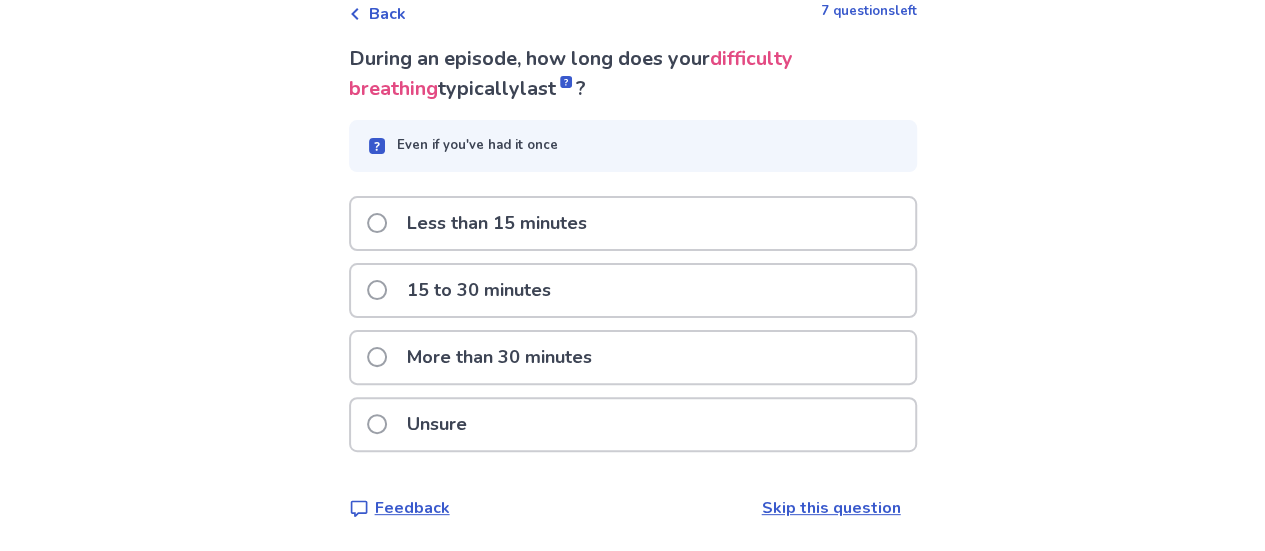 scroll, scrollTop: 106, scrollLeft: 0, axis: vertical 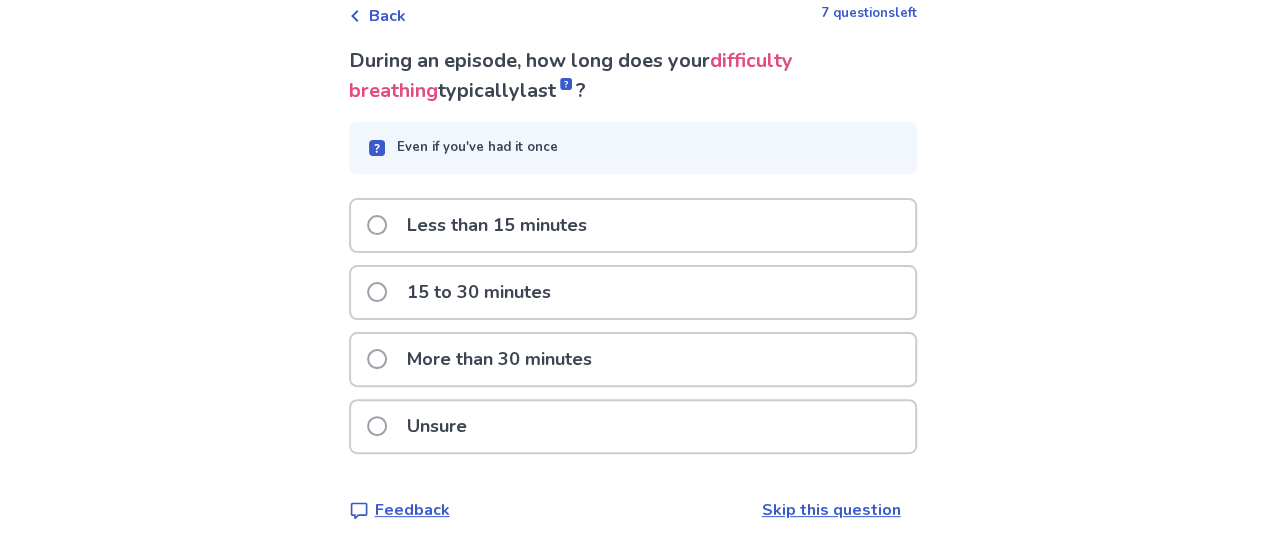 click on "Unsure" at bounding box center (633, 426) 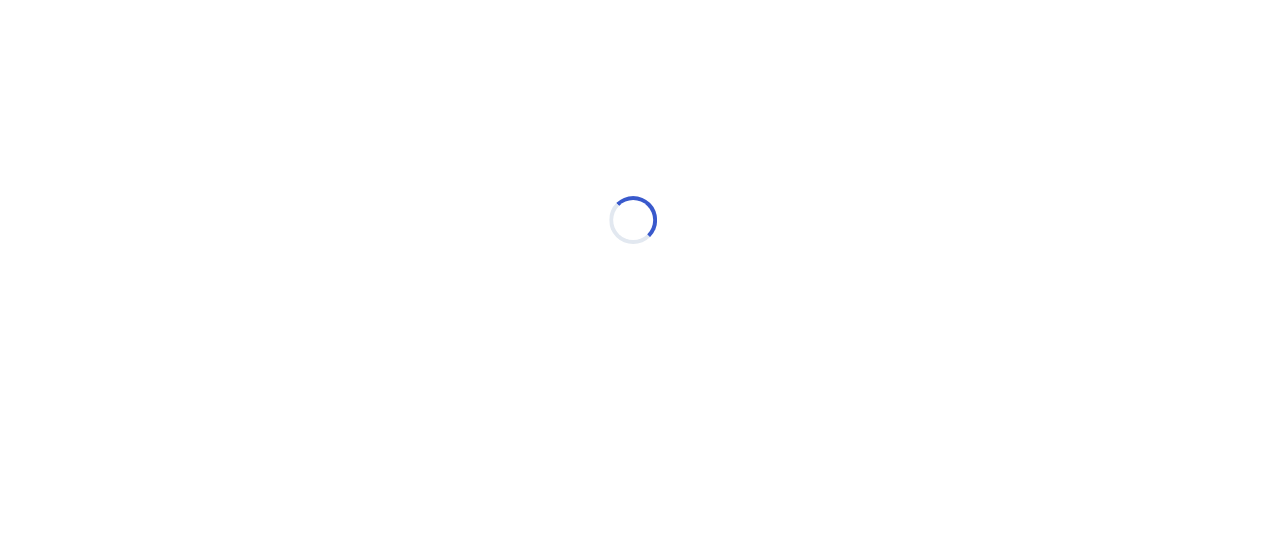scroll, scrollTop: 0, scrollLeft: 0, axis: both 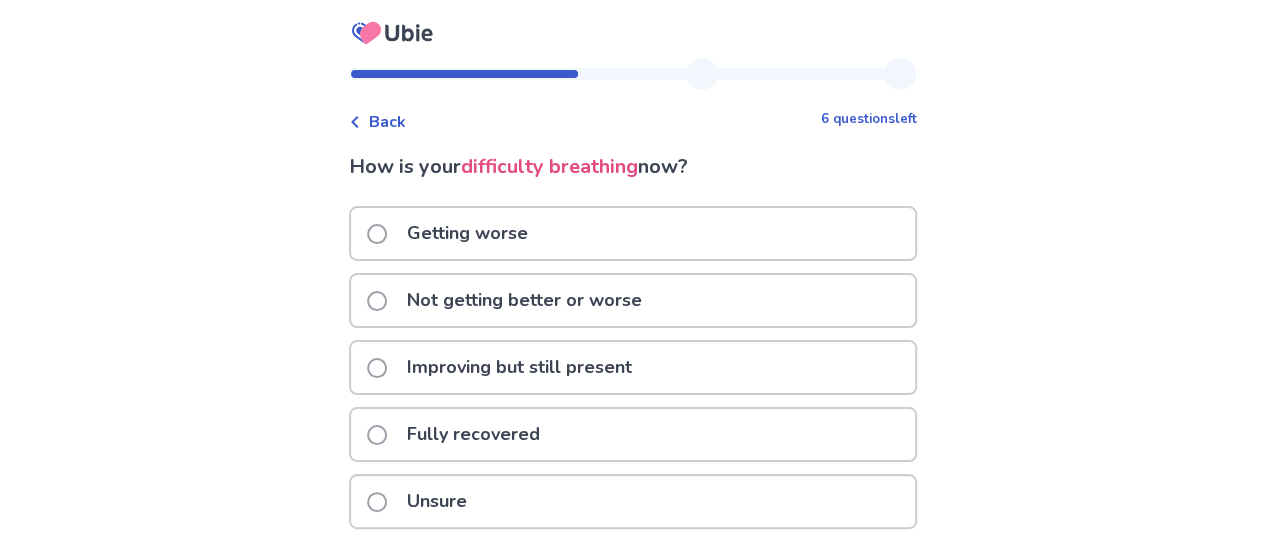 click on "Not getting better or worse" at bounding box center [633, 300] 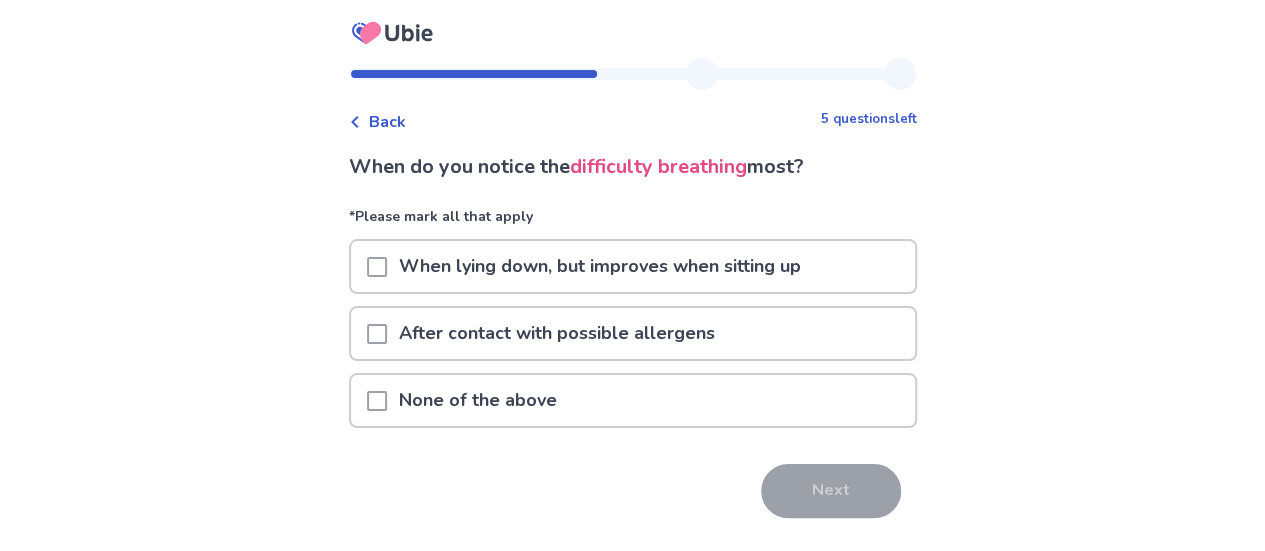 click on "None of the above" at bounding box center (633, 400) 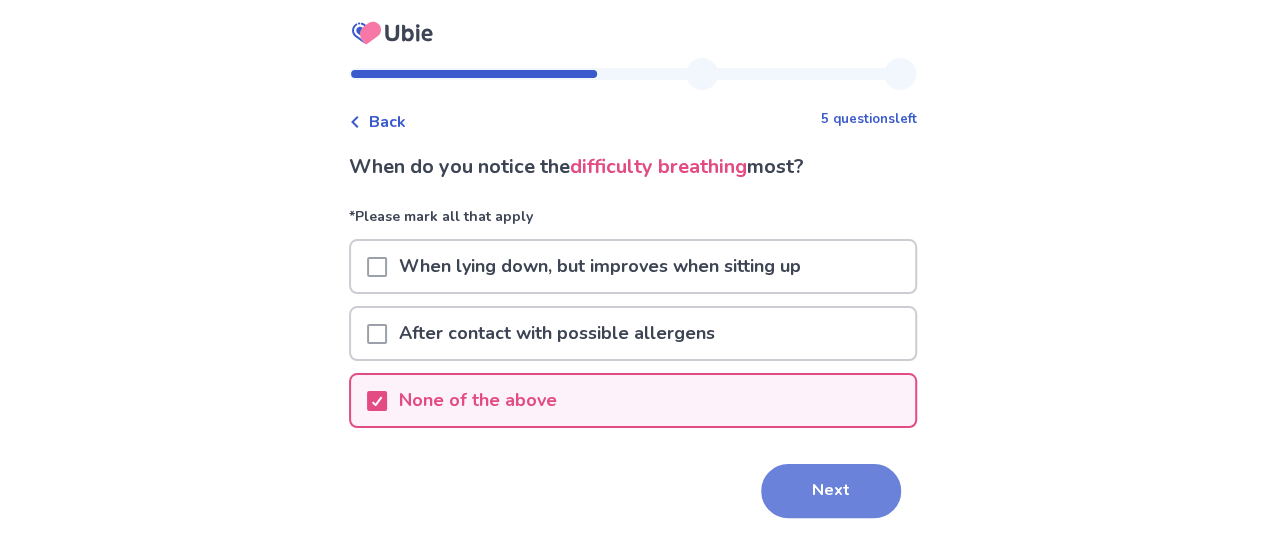 click on "Next" at bounding box center [831, 491] 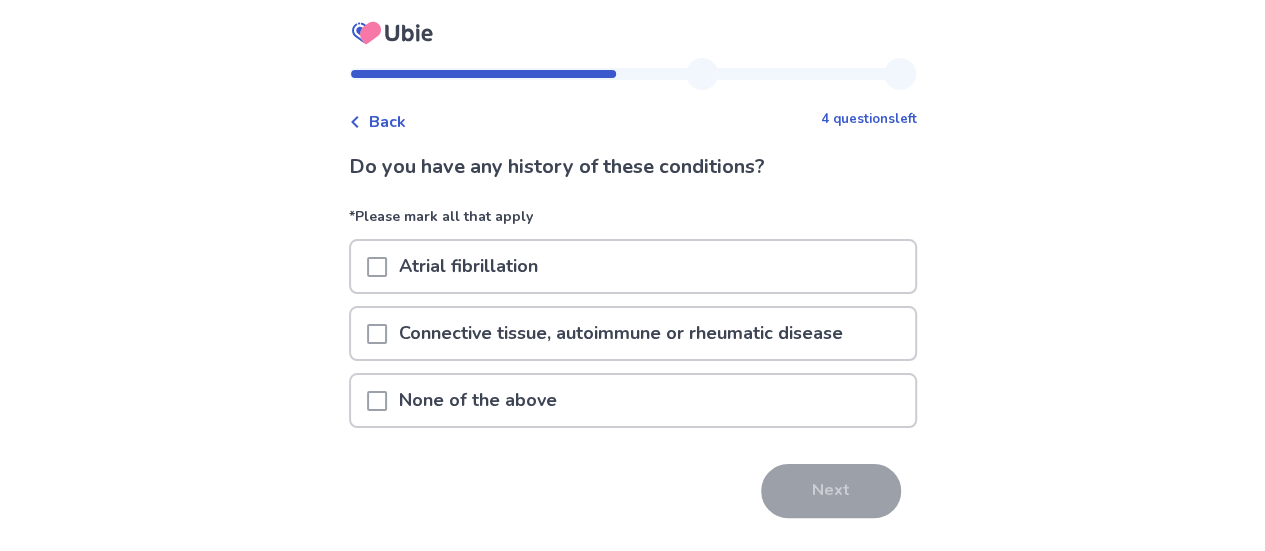 click on "Connective tissue, autoimmune or rheumatic disease" at bounding box center [621, 333] 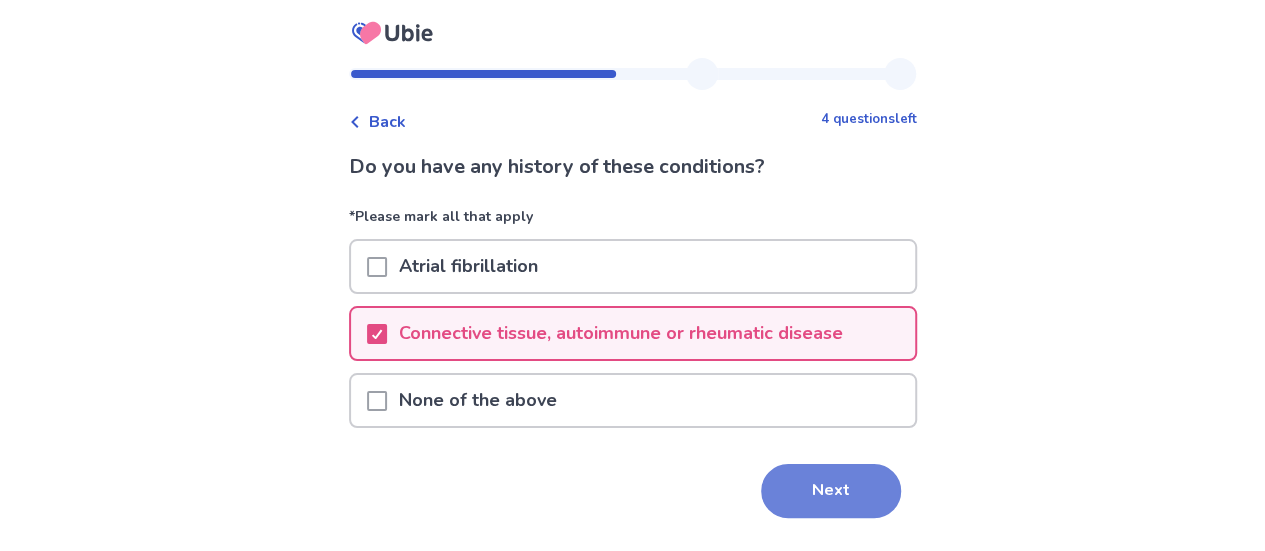 click on "Next" at bounding box center (831, 491) 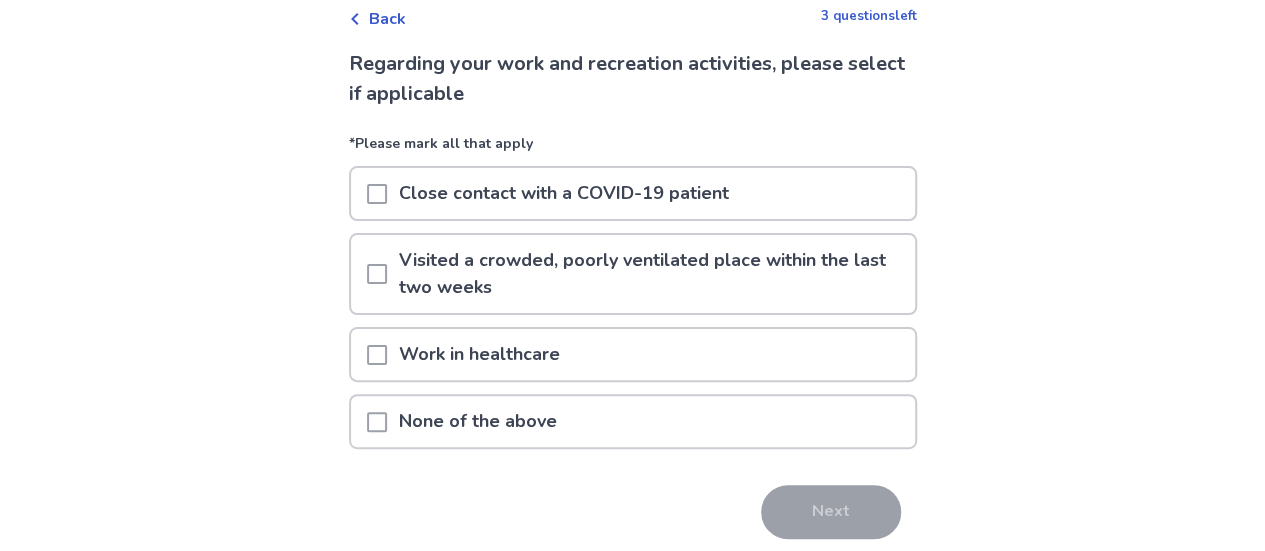 scroll, scrollTop: 102, scrollLeft: 0, axis: vertical 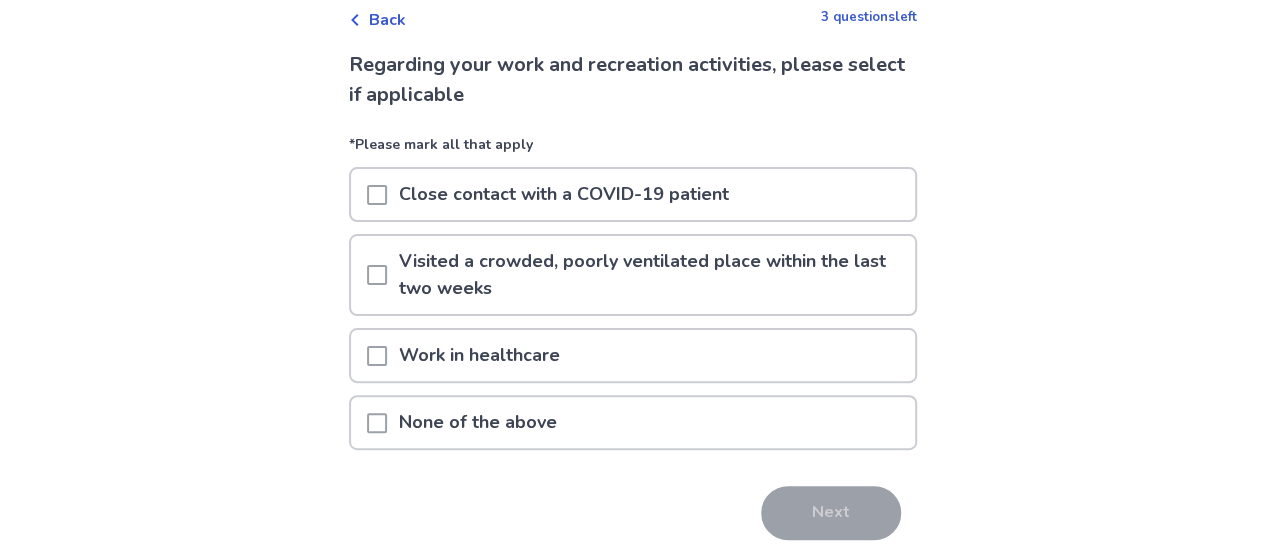 click on "None of the above" at bounding box center (633, 422) 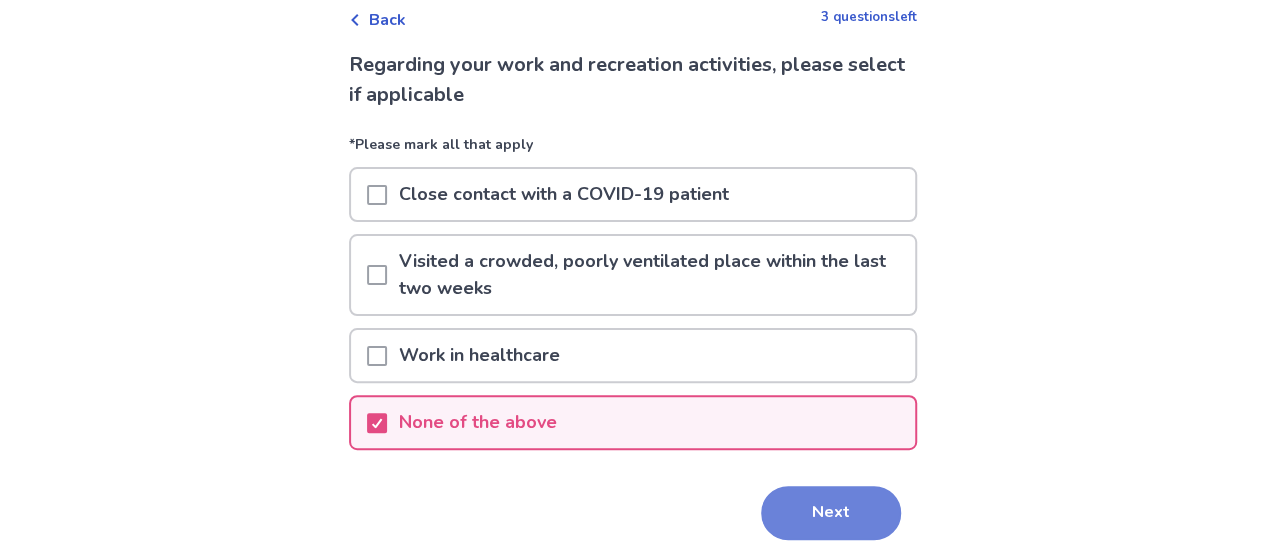 click on "Next" at bounding box center (831, 513) 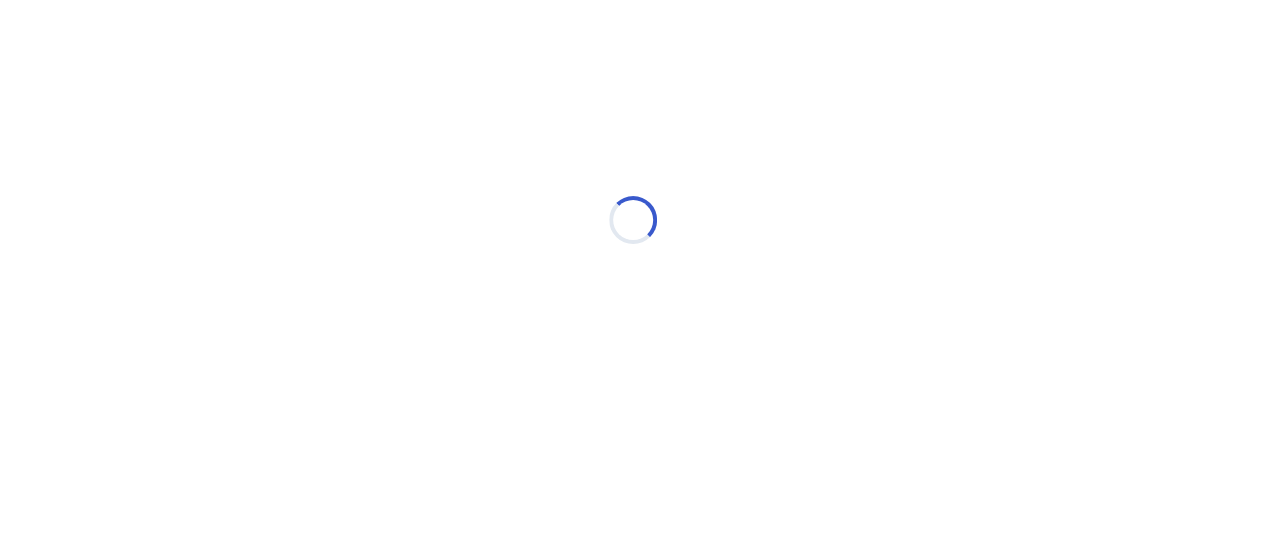 scroll, scrollTop: 0, scrollLeft: 0, axis: both 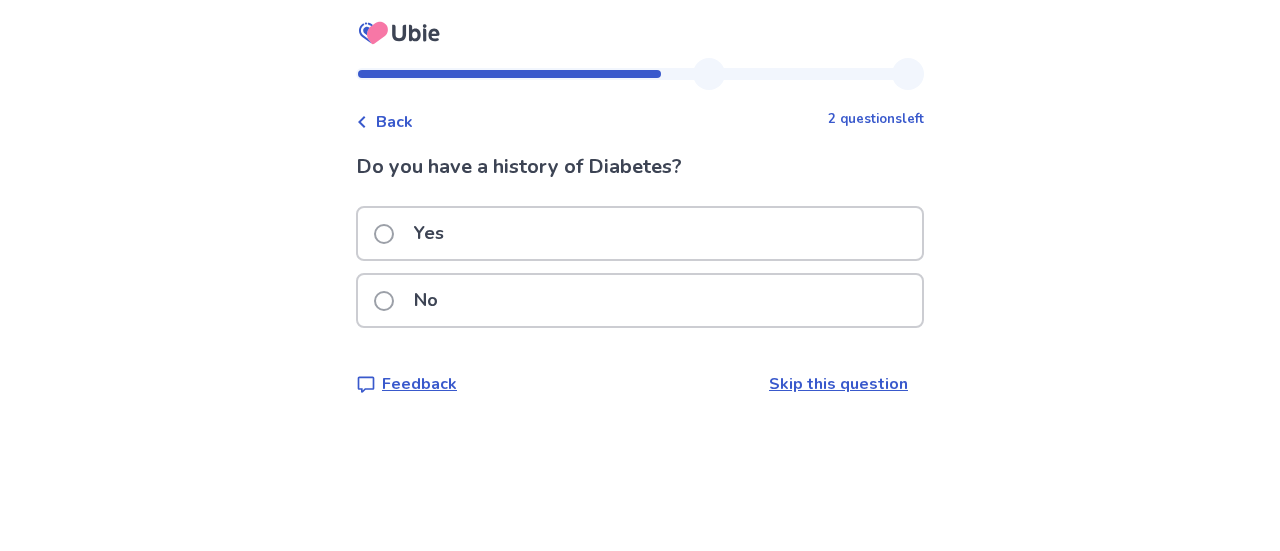 click on "No" at bounding box center [640, 306] 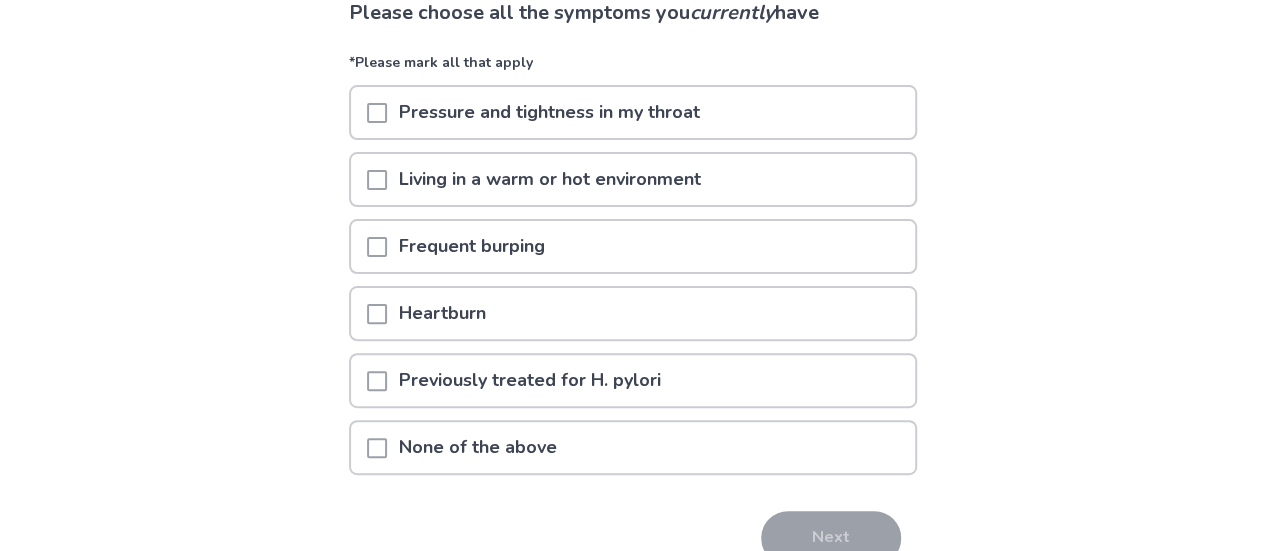 scroll, scrollTop: 204, scrollLeft: 0, axis: vertical 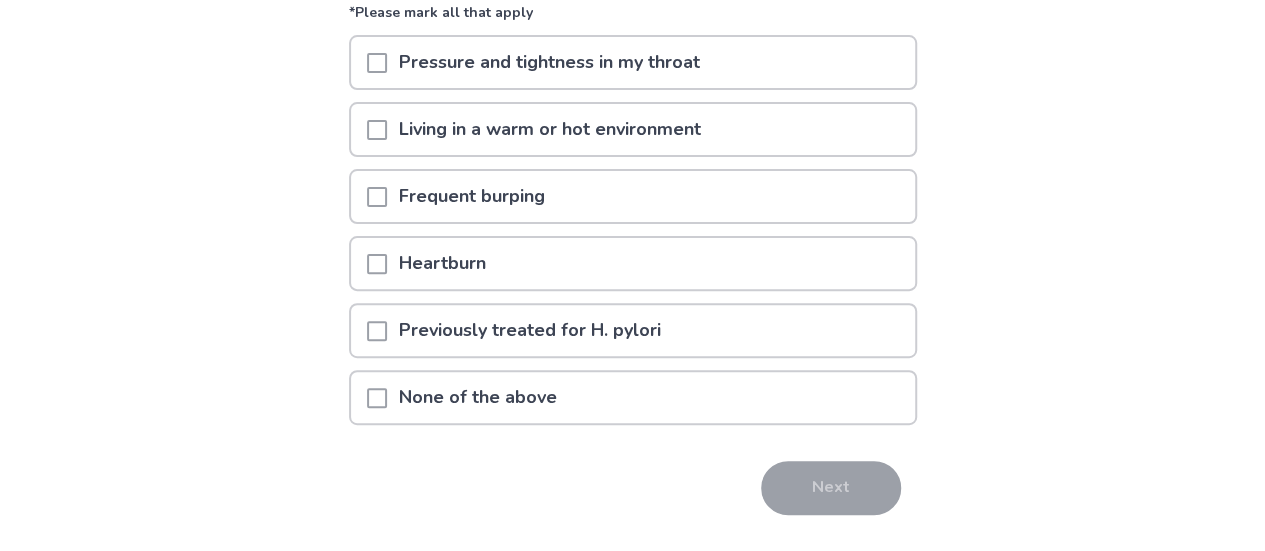 click on "None of the above" at bounding box center [633, 397] 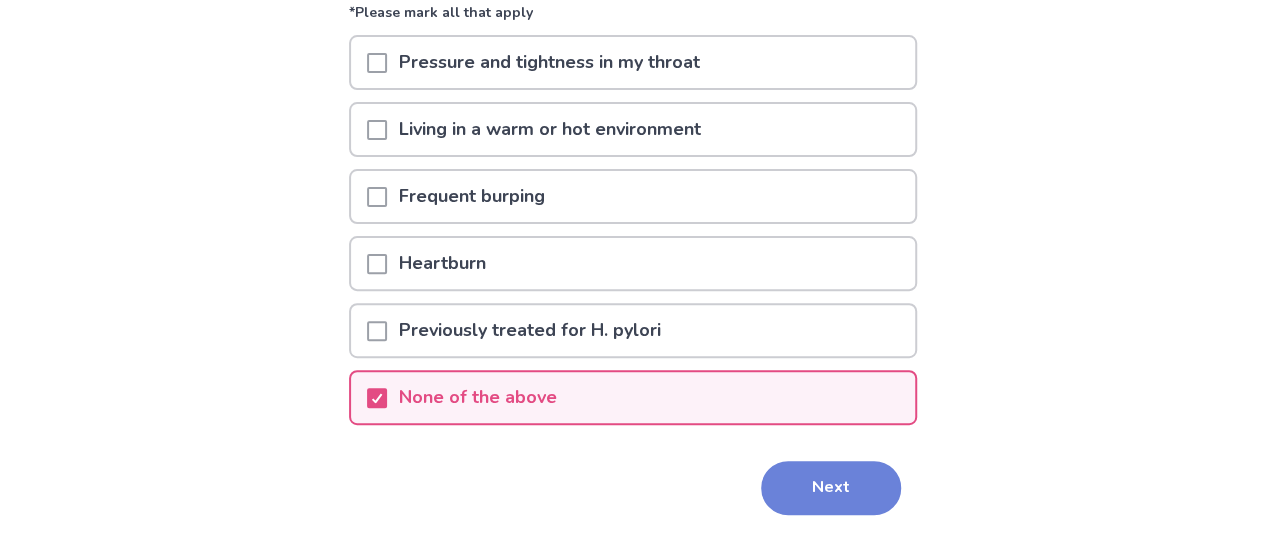 click on "Next" at bounding box center (831, 488) 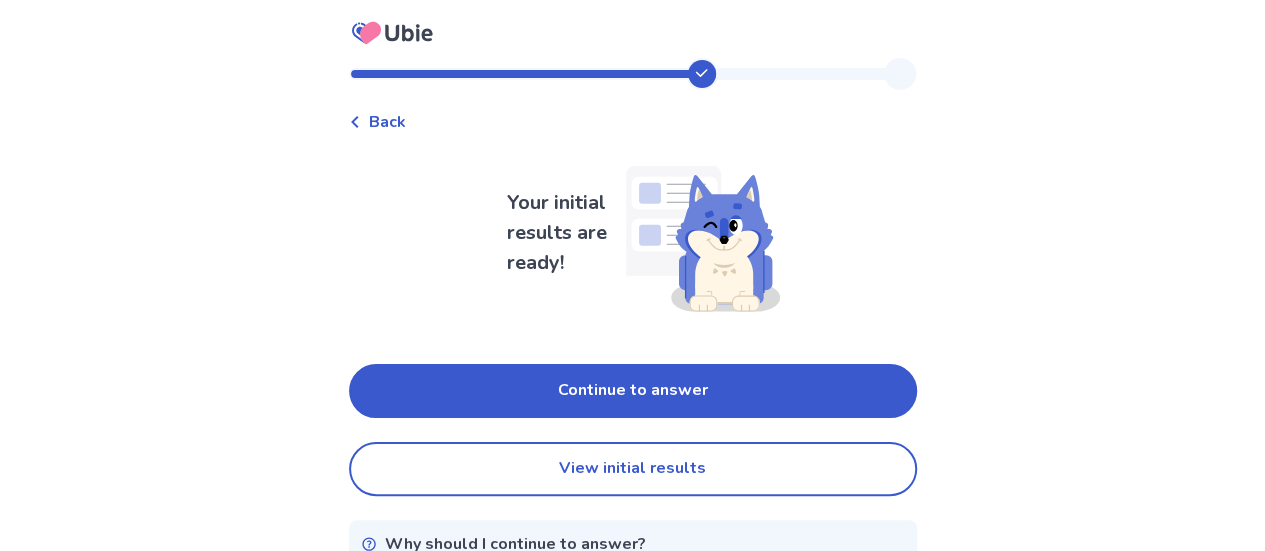 scroll, scrollTop: 75, scrollLeft: 0, axis: vertical 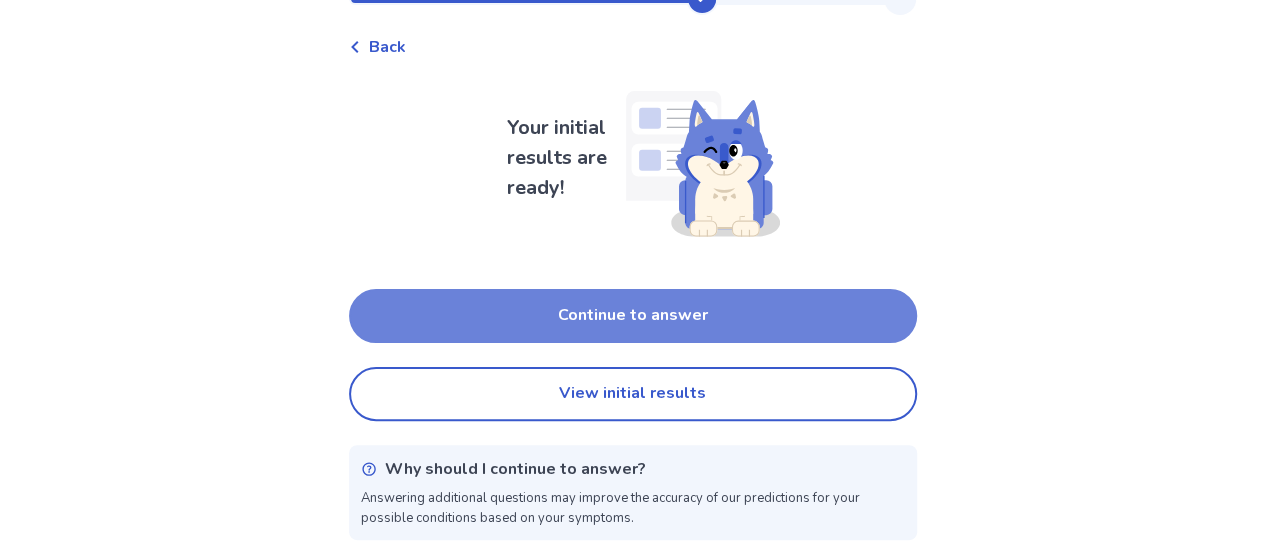 click on "Continue to answer" at bounding box center (633, 316) 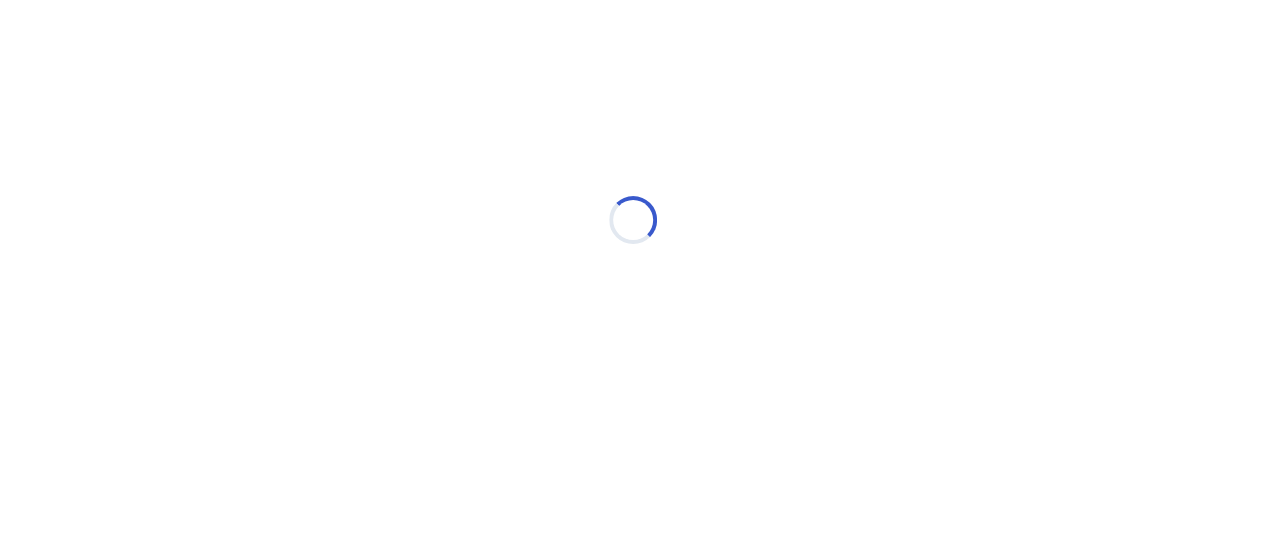scroll, scrollTop: 0, scrollLeft: 0, axis: both 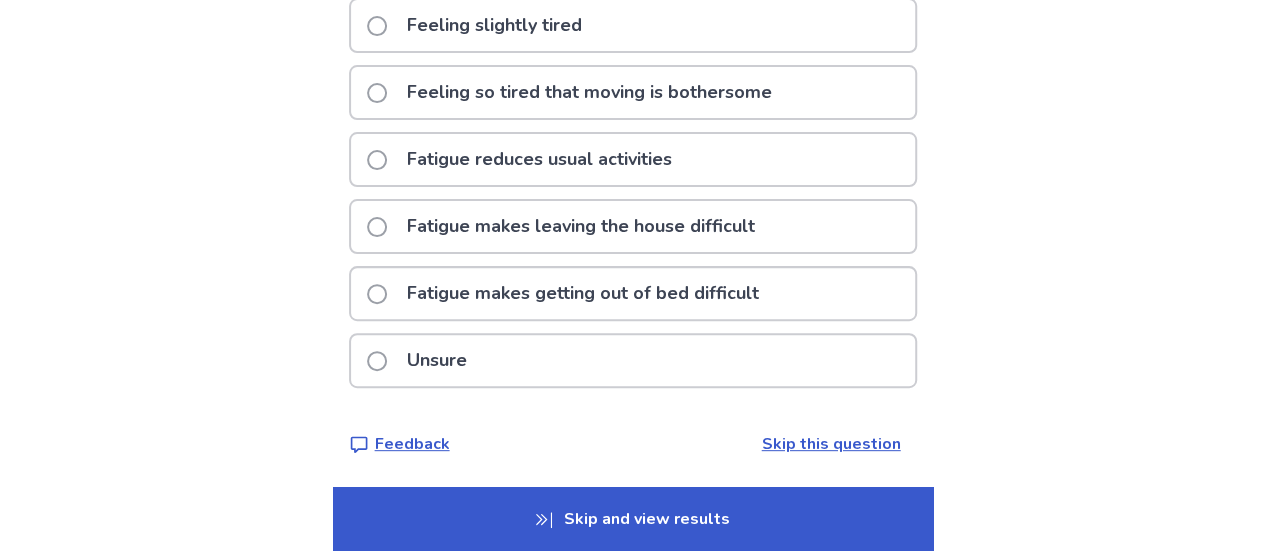 click on "Fatigue reduces usual activities" at bounding box center (633, 159) 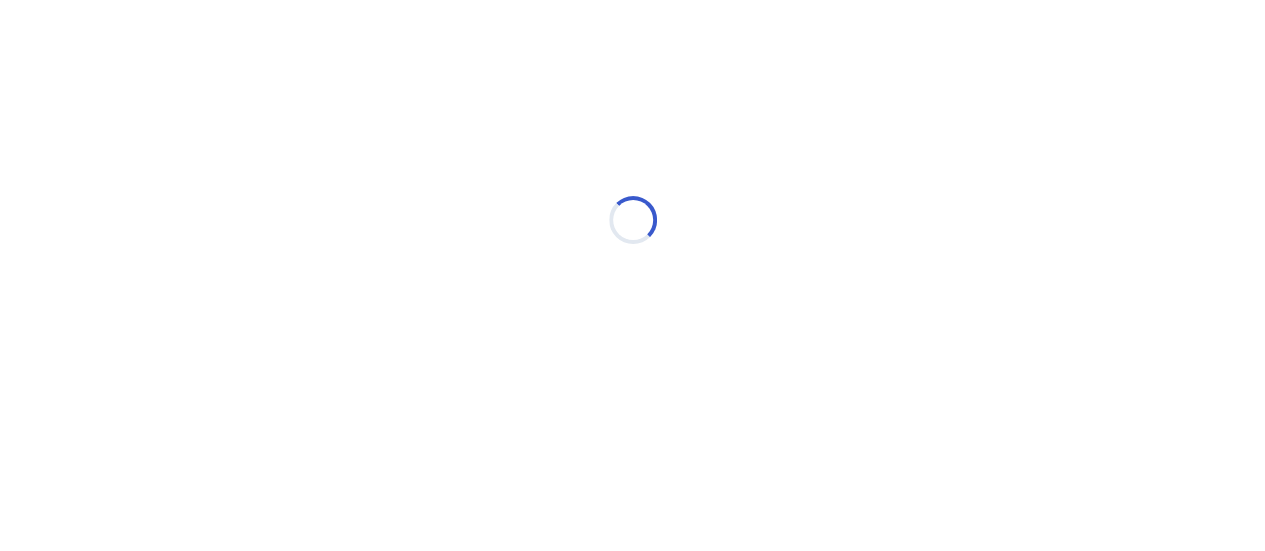 scroll, scrollTop: 0, scrollLeft: 0, axis: both 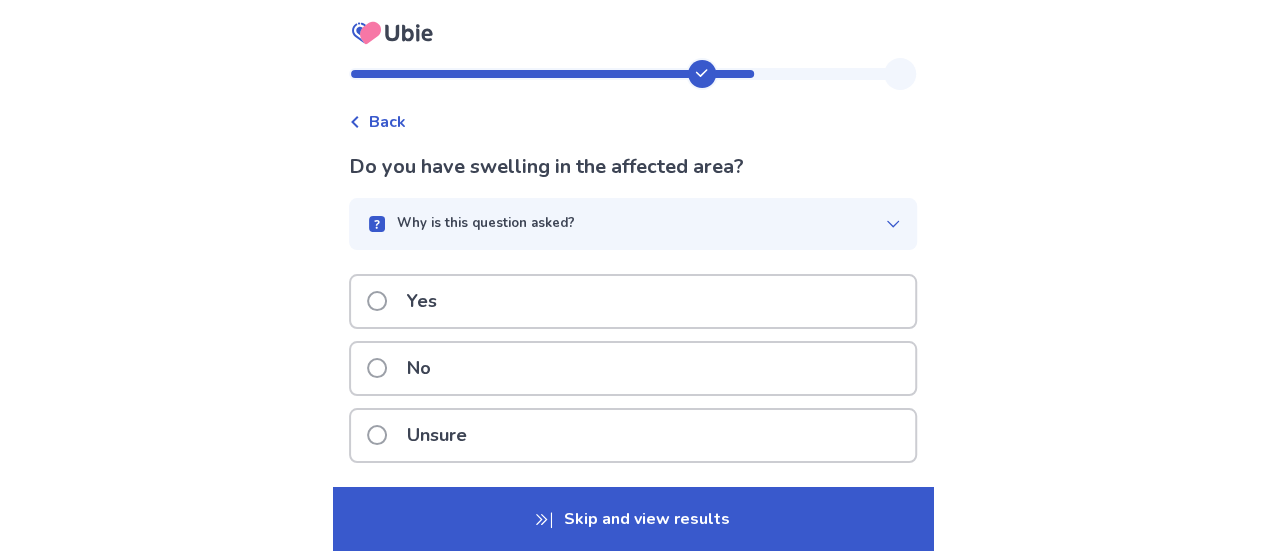 click on "No" at bounding box center [633, 368] 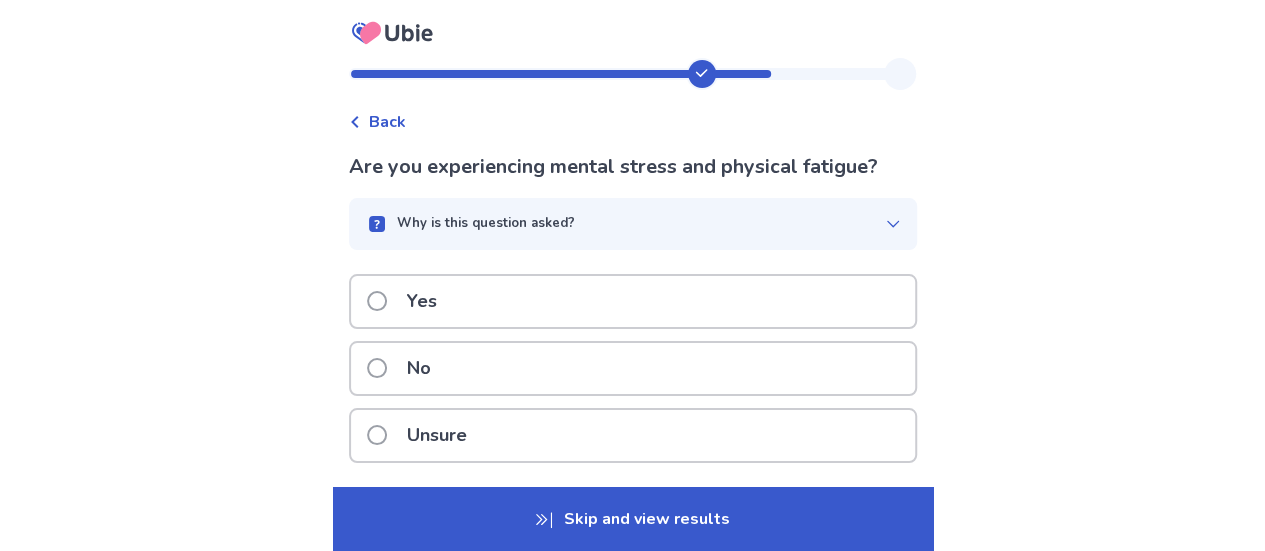 click on "Yes" at bounding box center [633, 301] 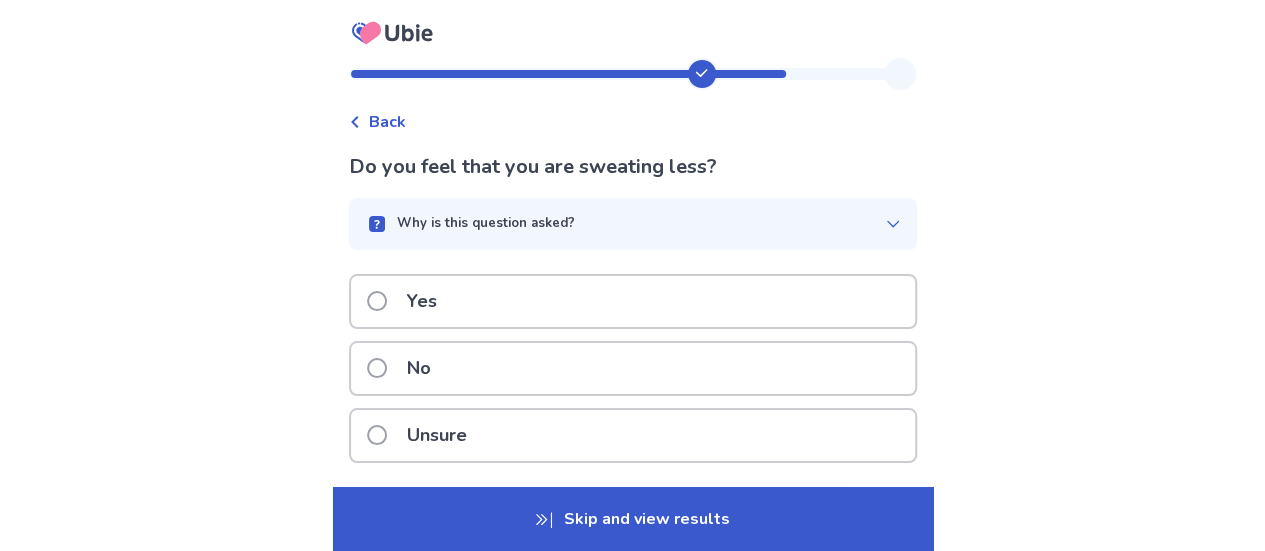 drag, startPoint x: 652, startPoint y: 373, endPoint x: 644, endPoint y: 460, distance: 87.36704 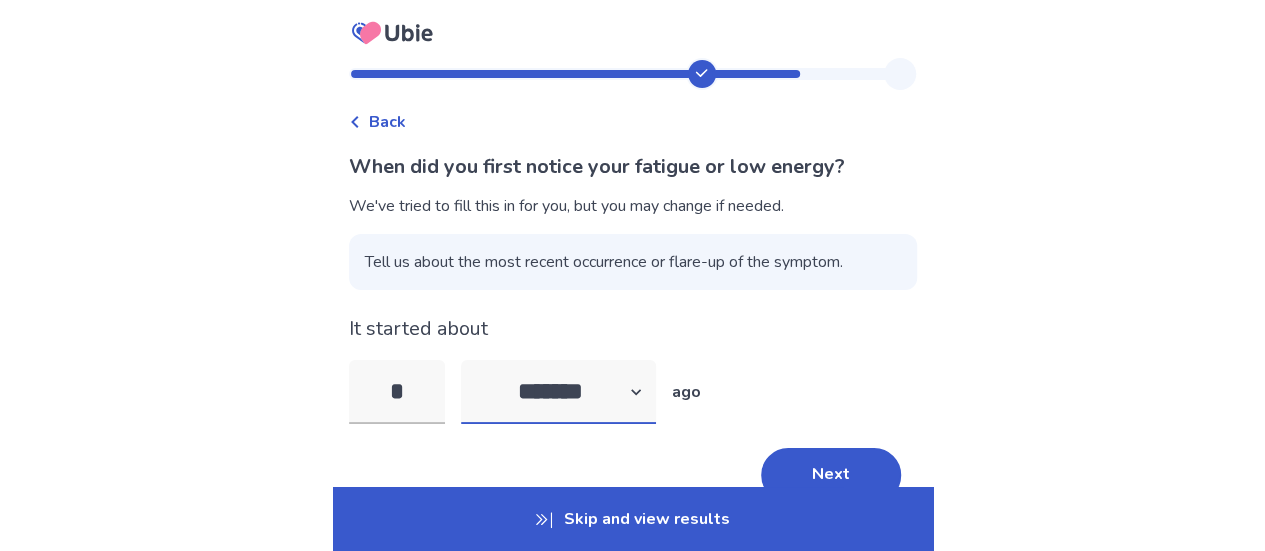 click on "******* ****** ******* ******** *******" at bounding box center (558, 392) 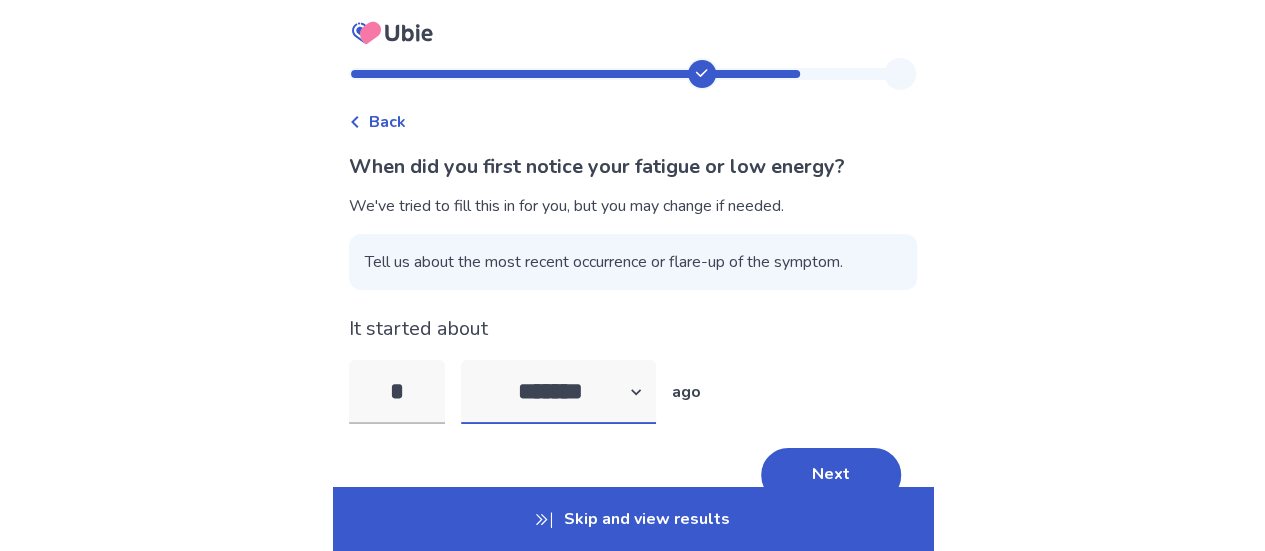 select on "*" 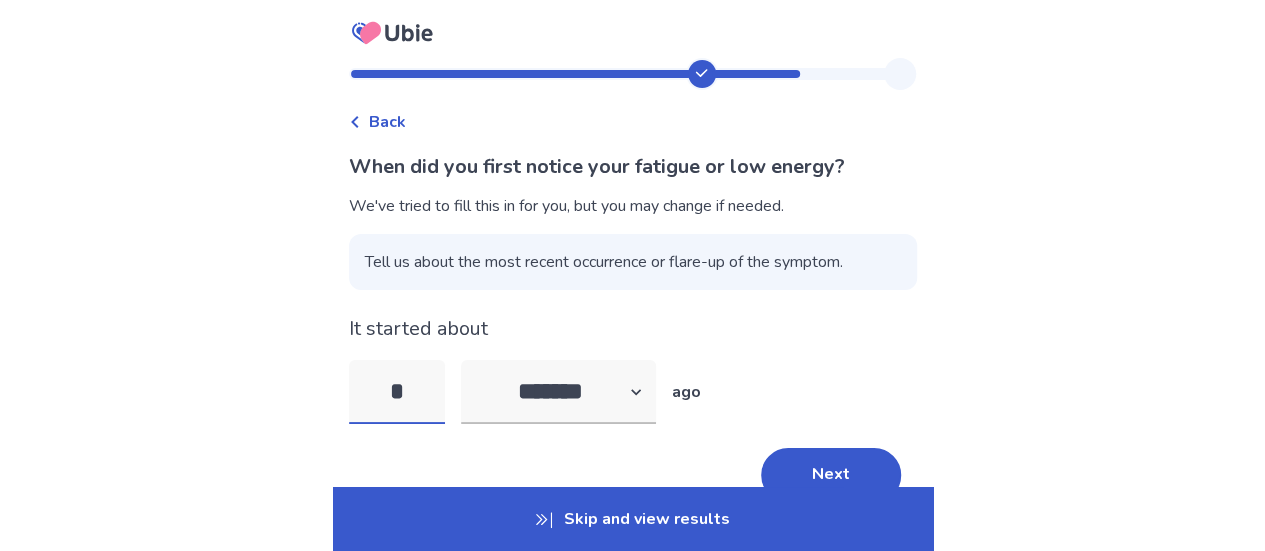 click on "*" at bounding box center [397, 392] 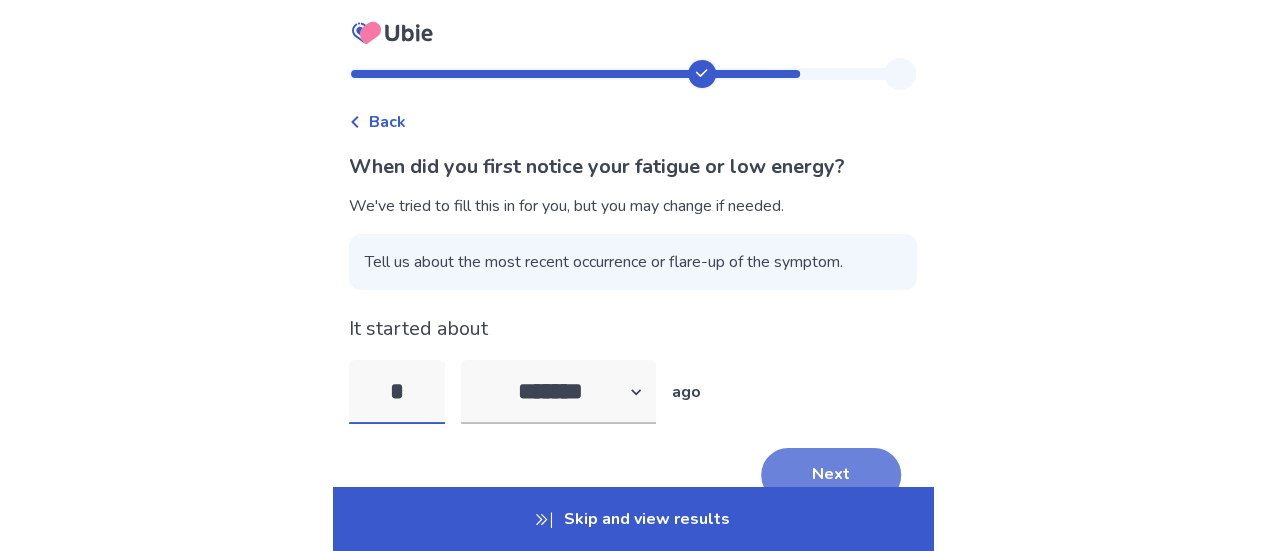 type on "*" 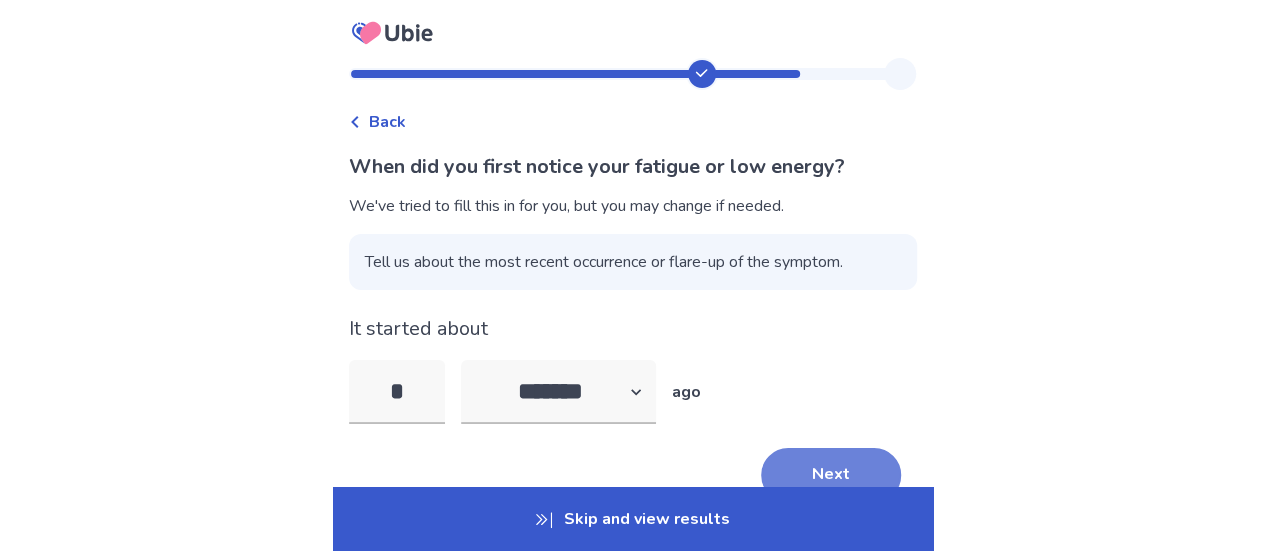 click on "Next" at bounding box center (831, 475) 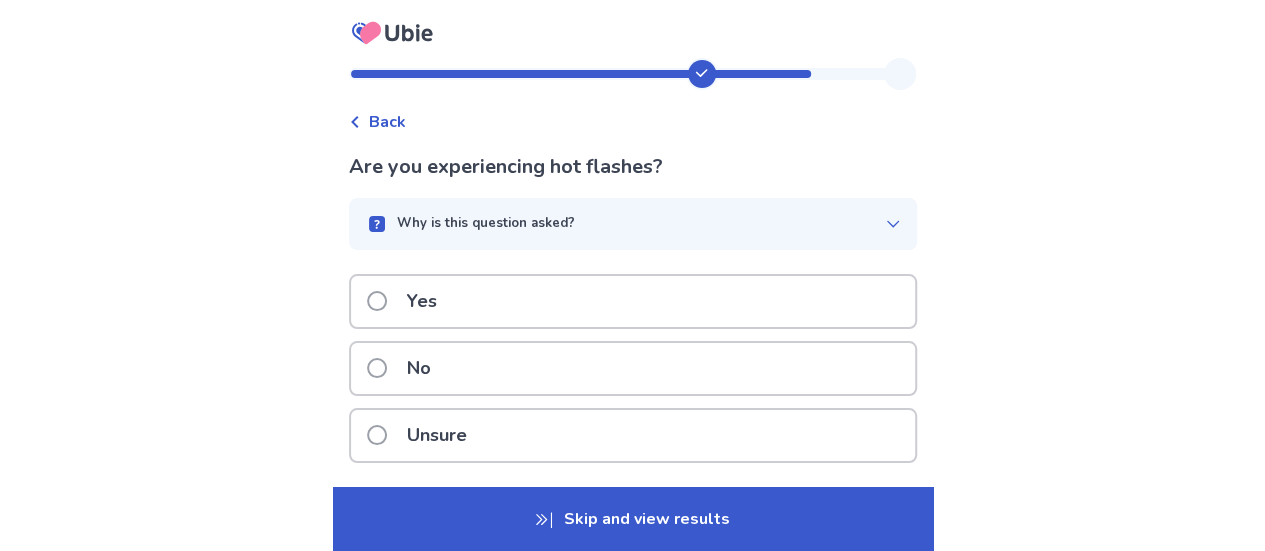 click on "No" at bounding box center (633, 368) 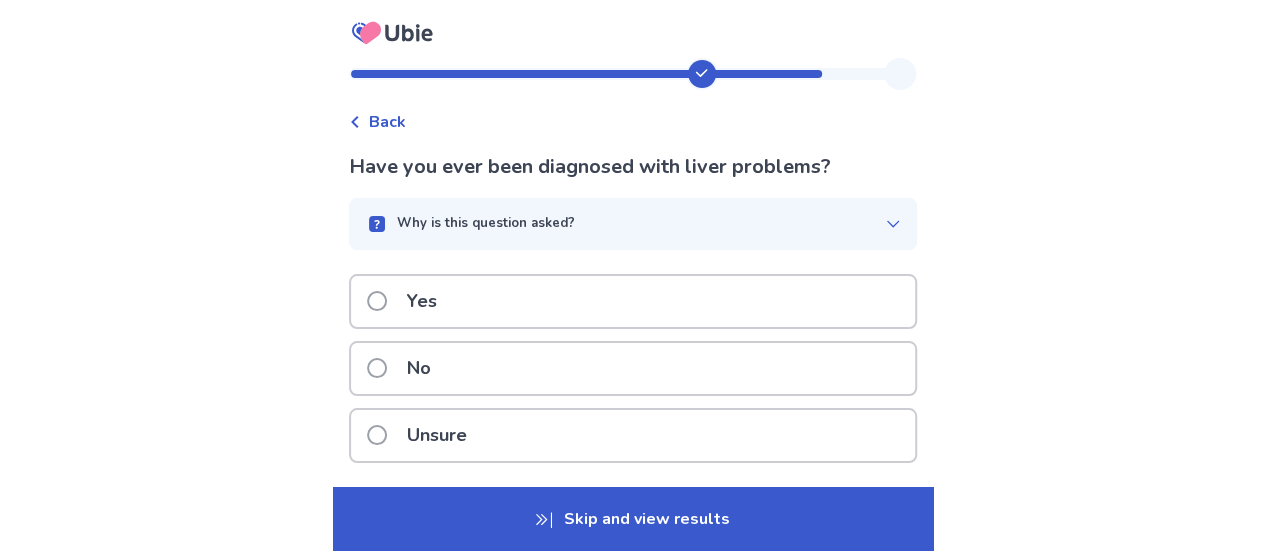 click on "No" at bounding box center [633, 368] 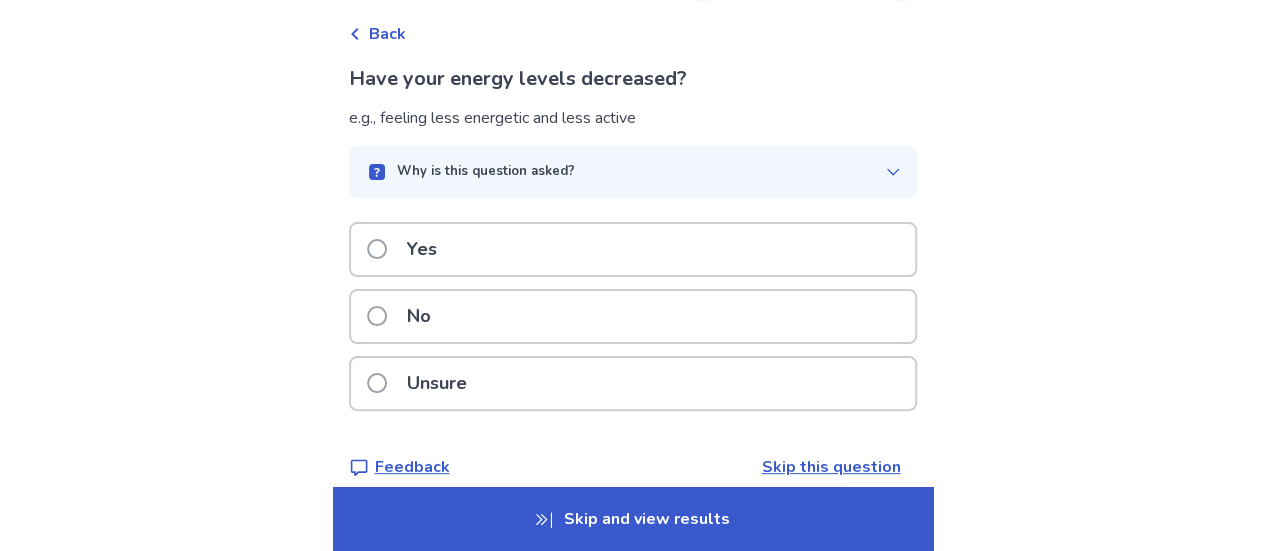 scroll, scrollTop: 92, scrollLeft: 0, axis: vertical 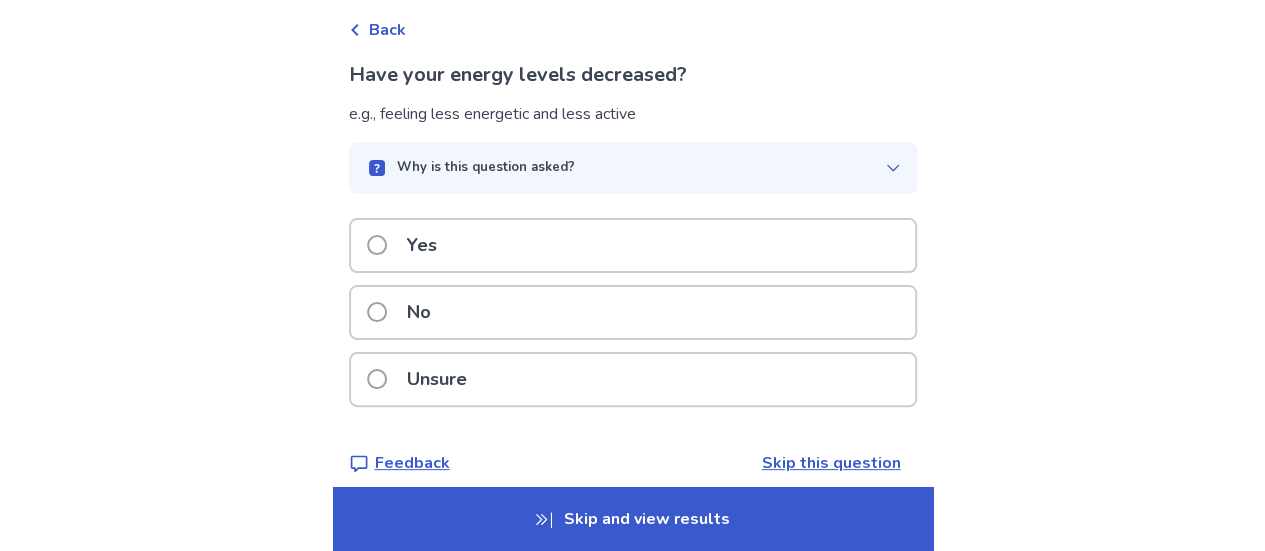 click on "Yes" at bounding box center (633, 245) 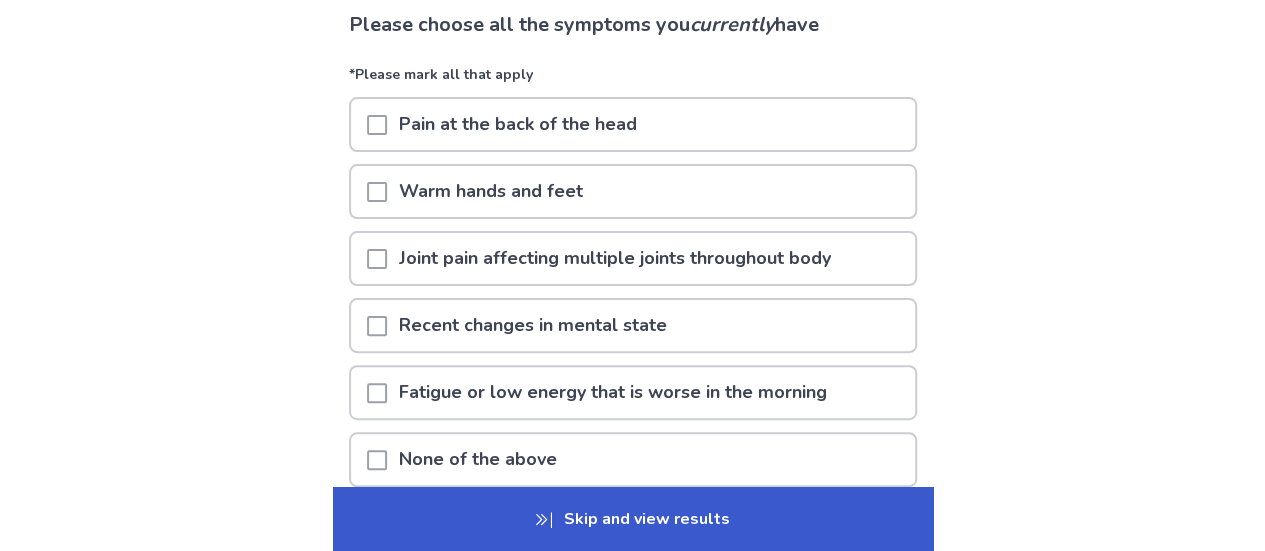 scroll, scrollTop: 185, scrollLeft: 0, axis: vertical 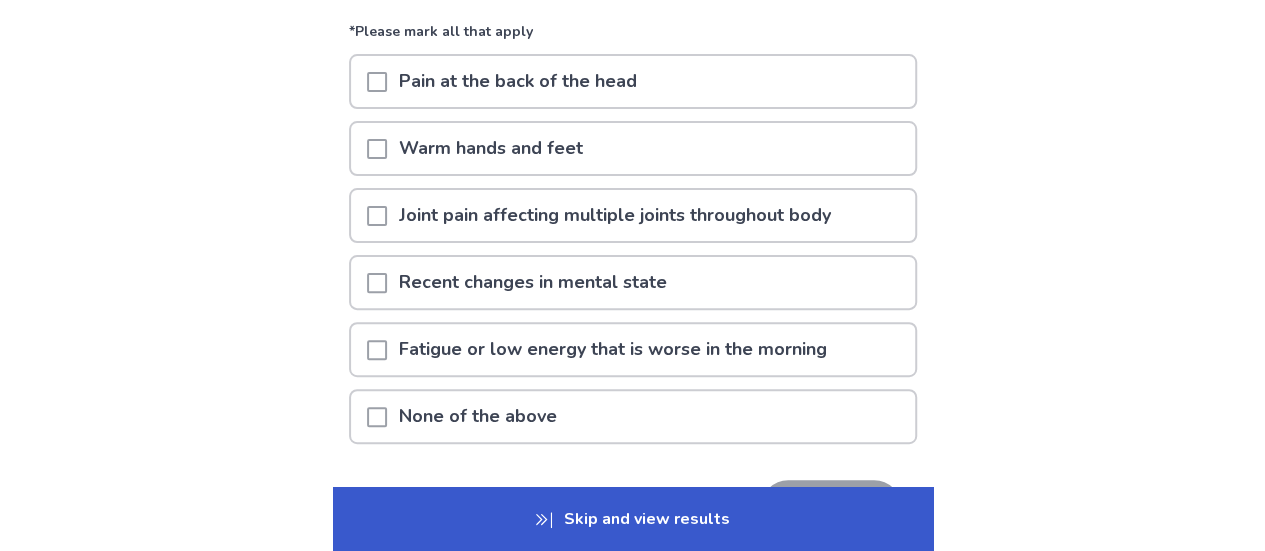 click on "Joint pain affecting multiple joints throughout body" at bounding box center (615, 215) 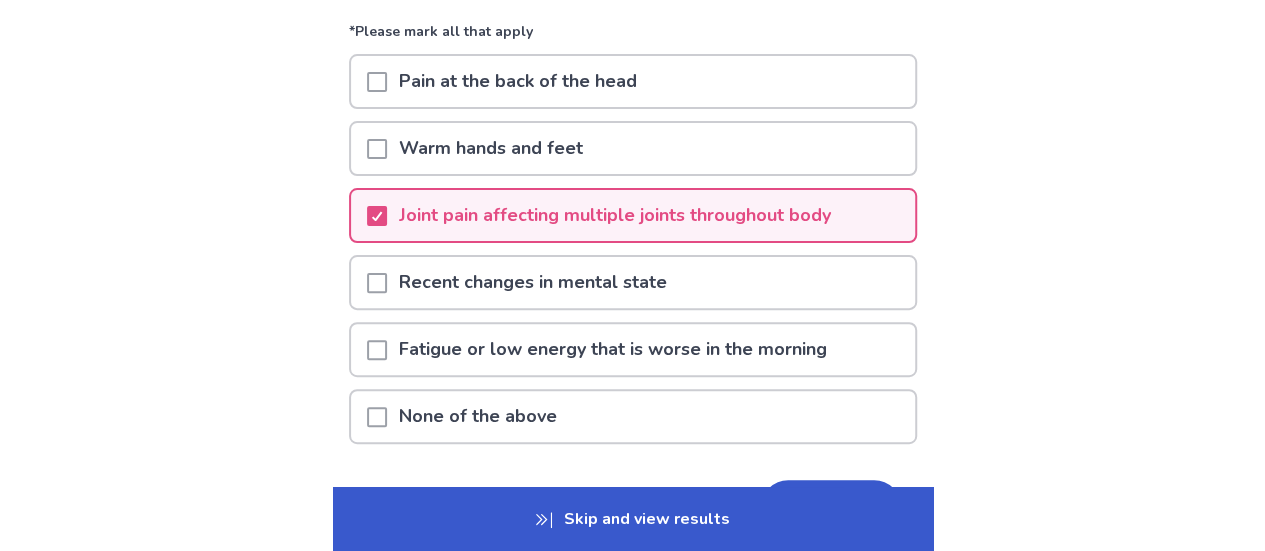click on "Fatigue or low energy that is worse in the morning" at bounding box center (613, 349) 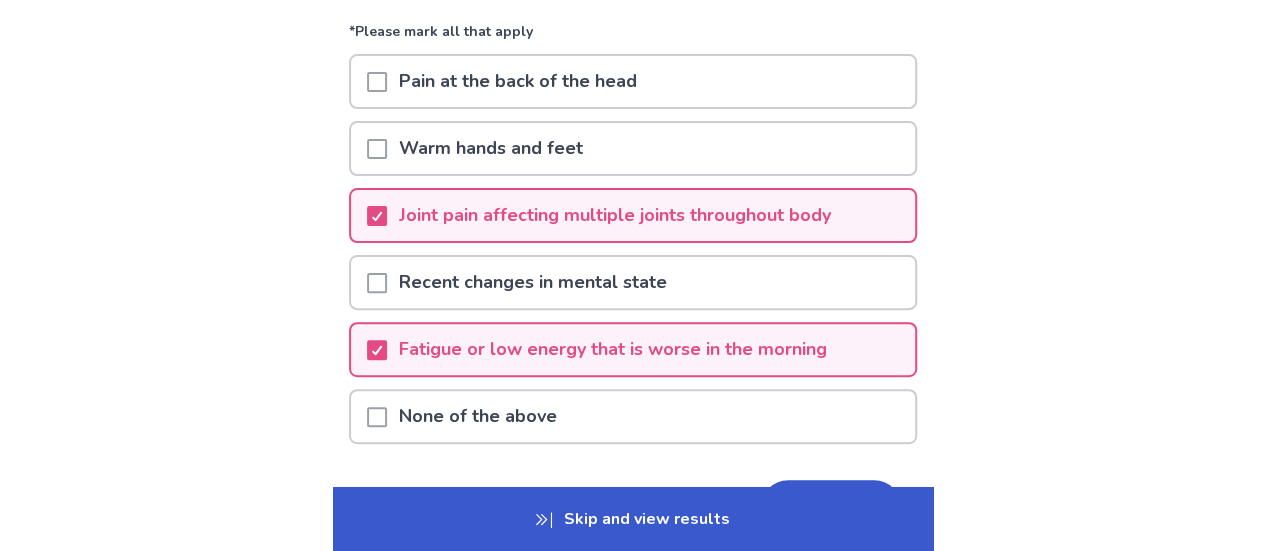 scroll, scrollTop: 320, scrollLeft: 0, axis: vertical 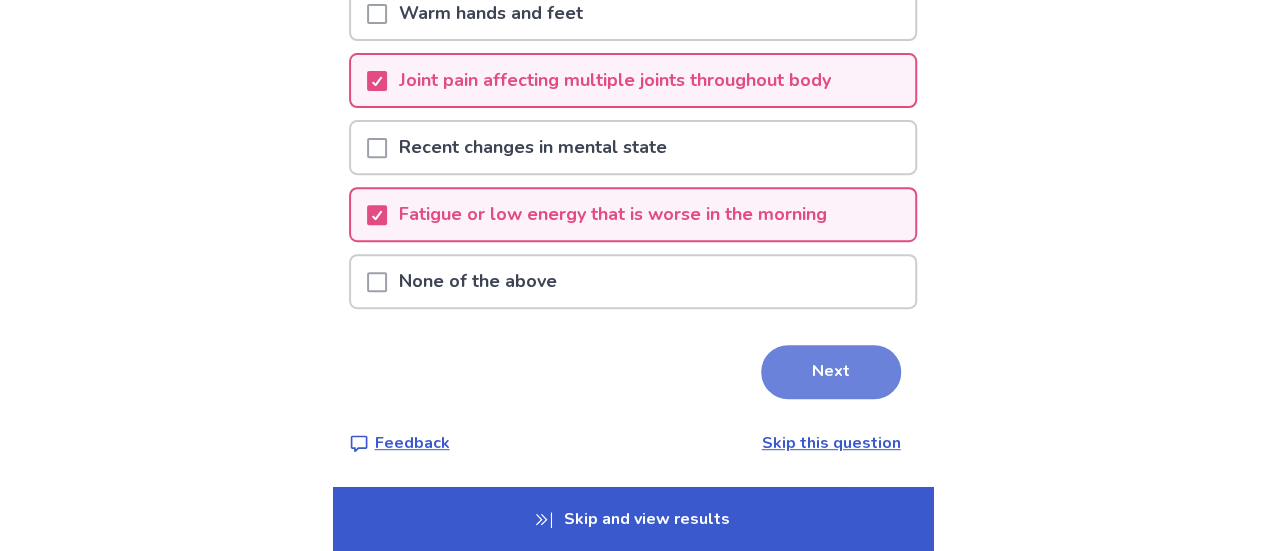click on "Next" at bounding box center [831, 372] 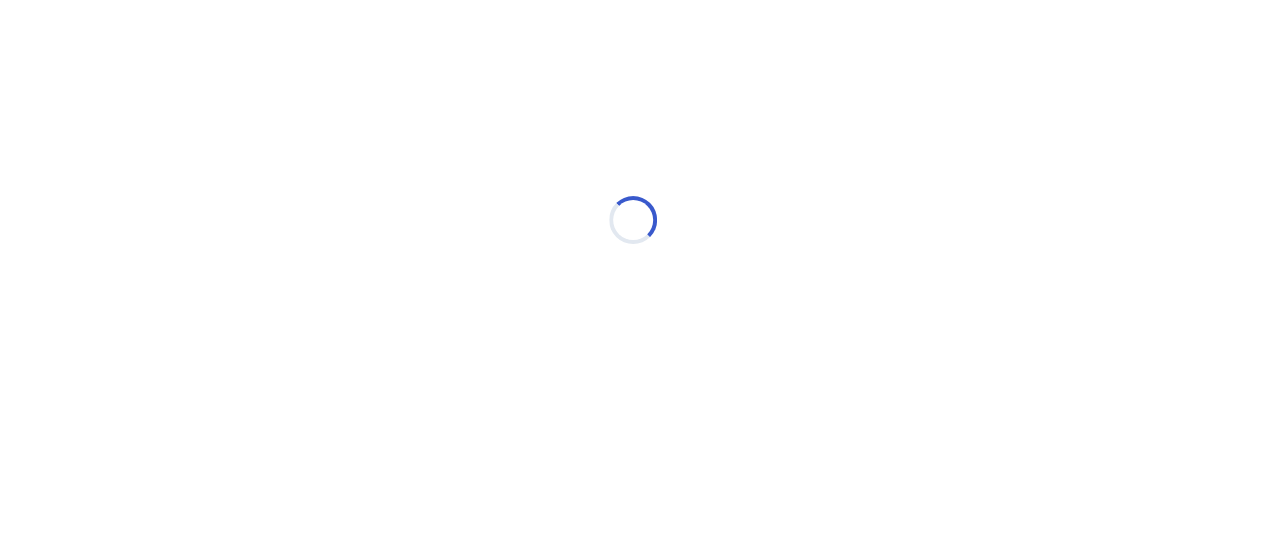 scroll, scrollTop: 0, scrollLeft: 0, axis: both 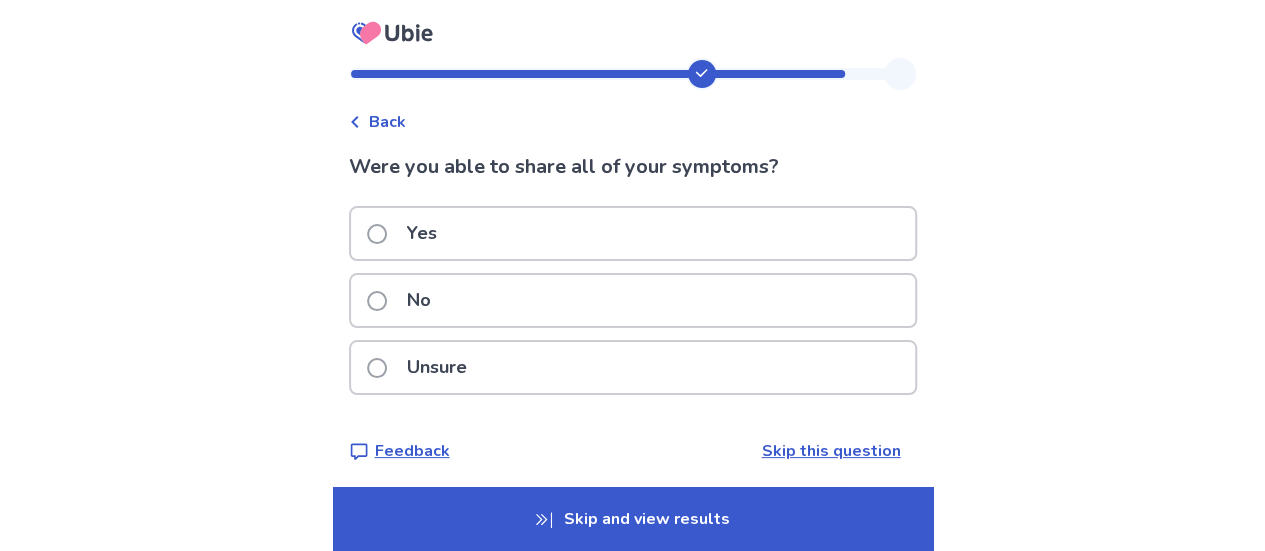click on "Yes" at bounding box center (633, 233) 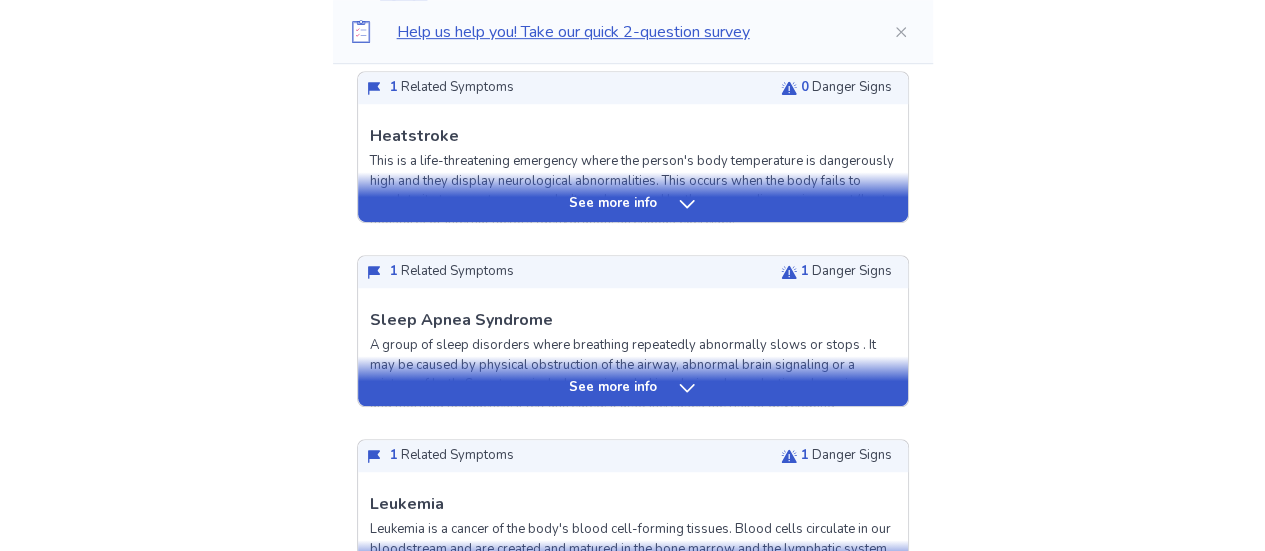scroll, scrollTop: 558, scrollLeft: 0, axis: vertical 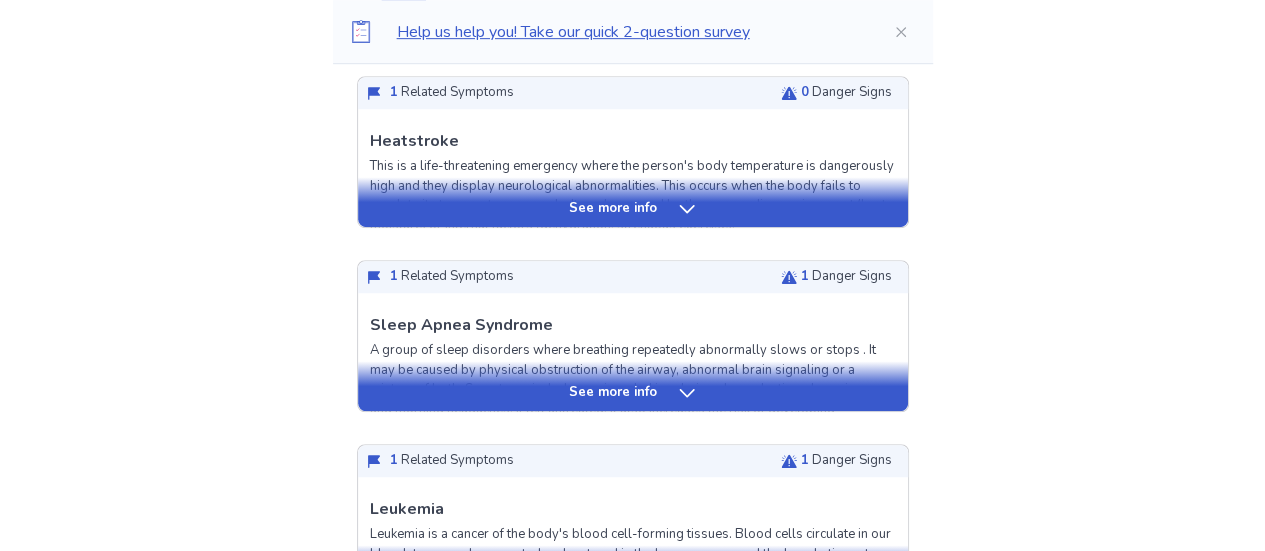 click on "See more info" at bounding box center (633, 393) 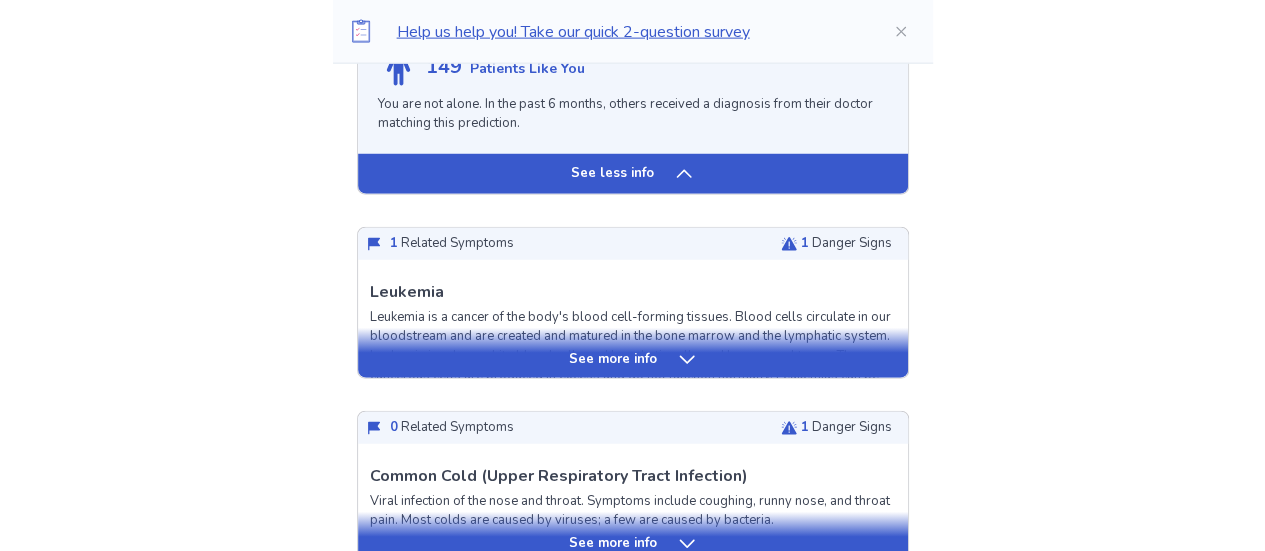 scroll, scrollTop: 2272, scrollLeft: 0, axis: vertical 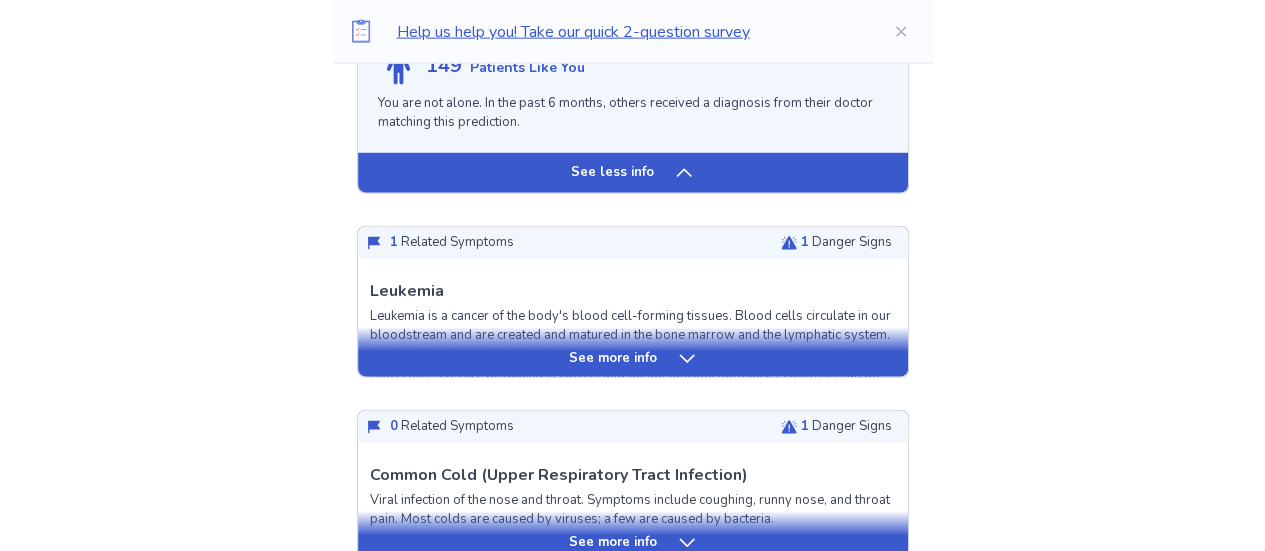 click on "1   Danger Signs" at bounding box center [846, 243] 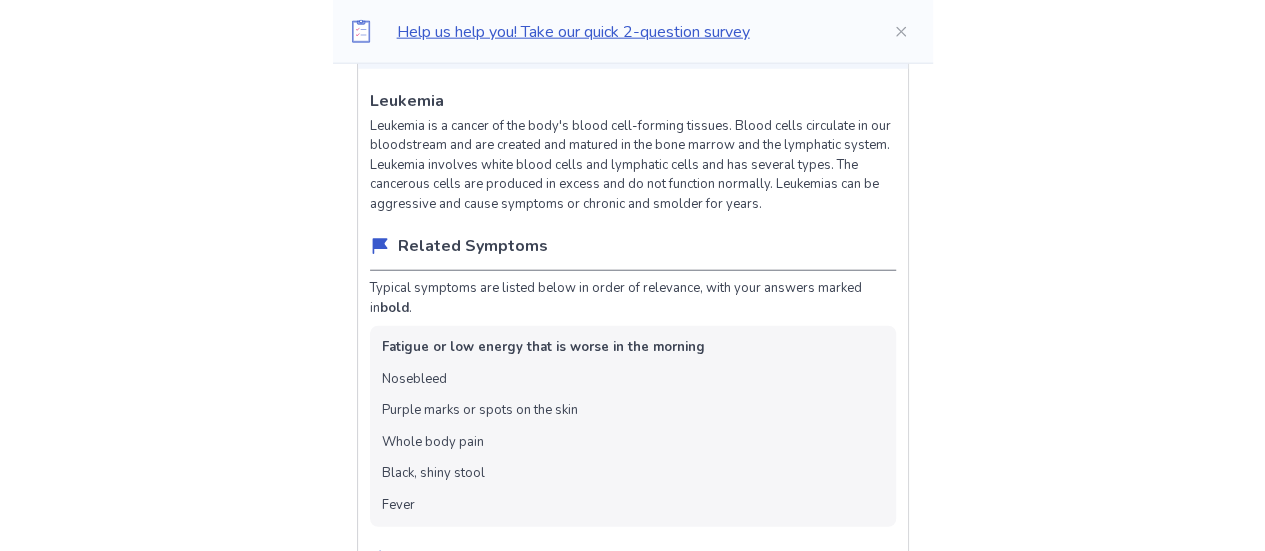 scroll, scrollTop: 2448, scrollLeft: 0, axis: vertical 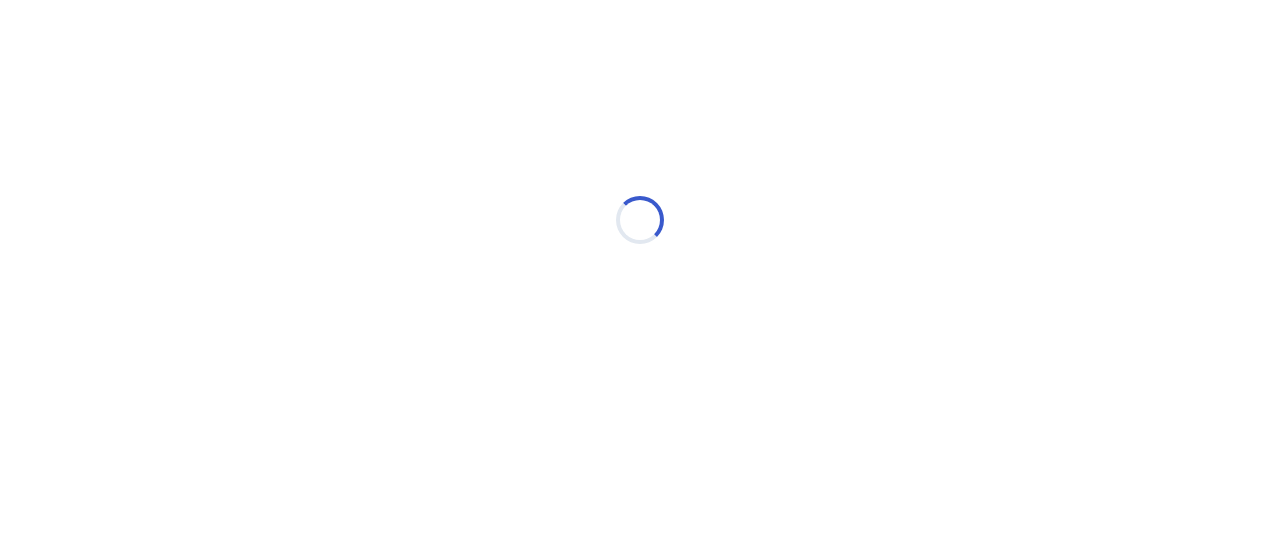 select on "*" 